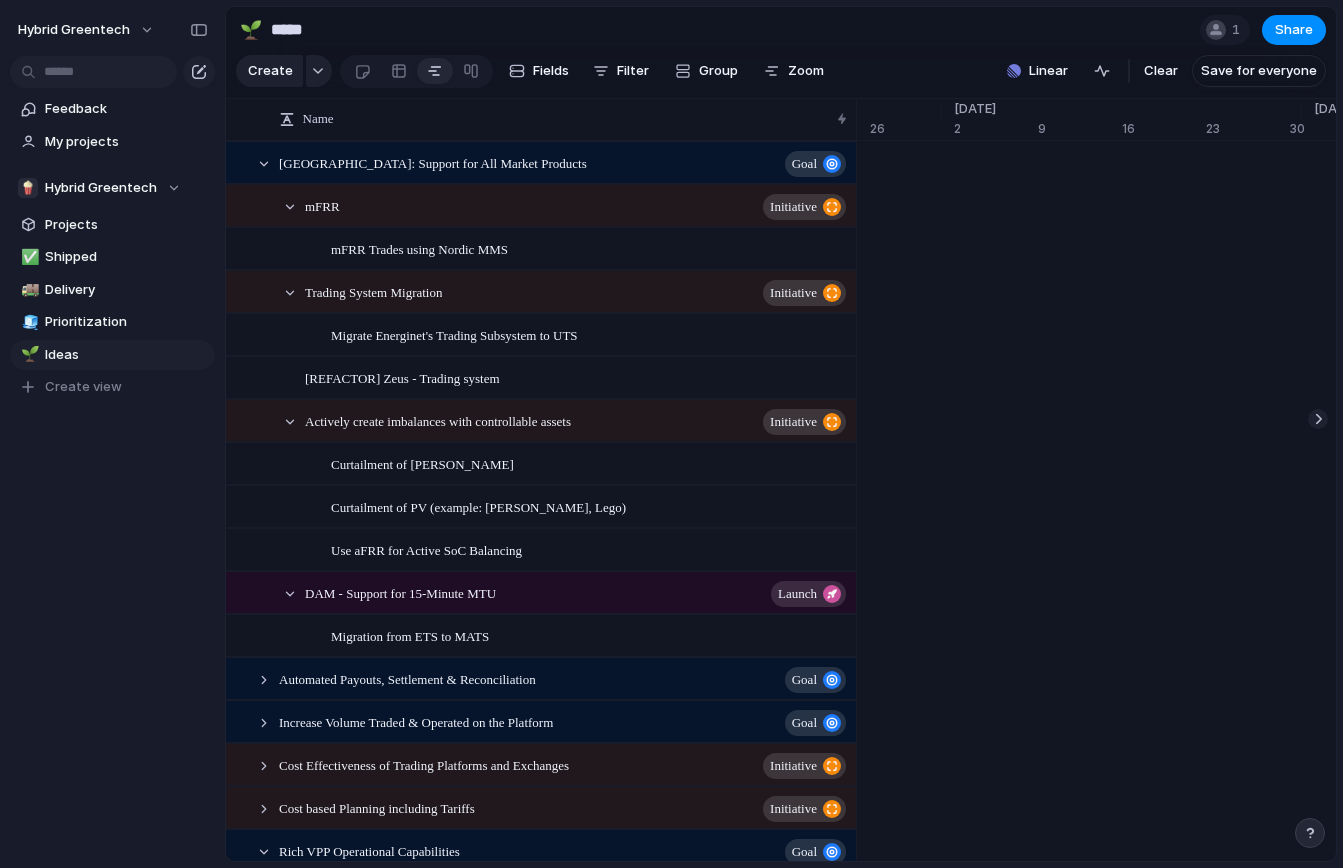 scroll, scrollTop: 0, scrollLeft: 0, axis: both 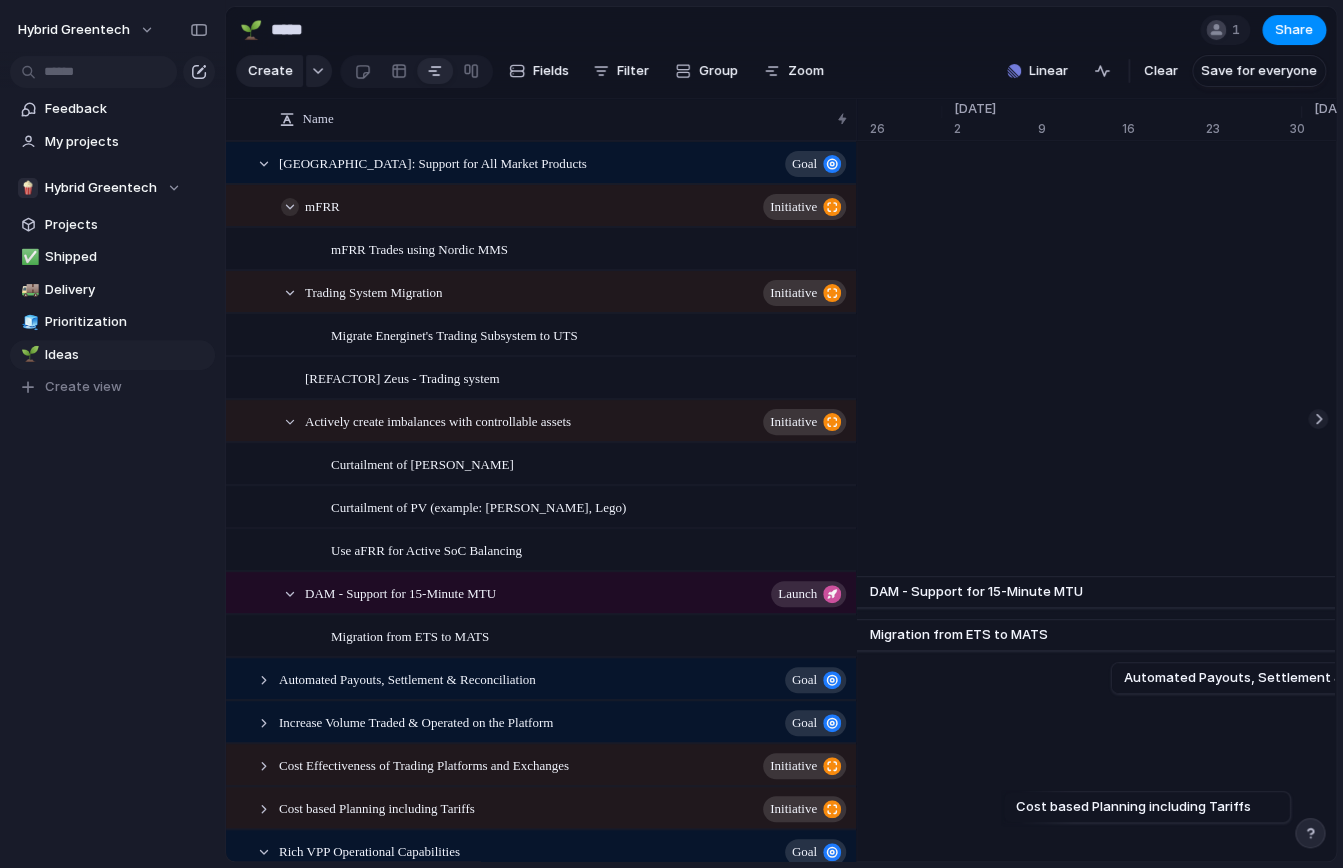 click at bounding box center [290, 207] 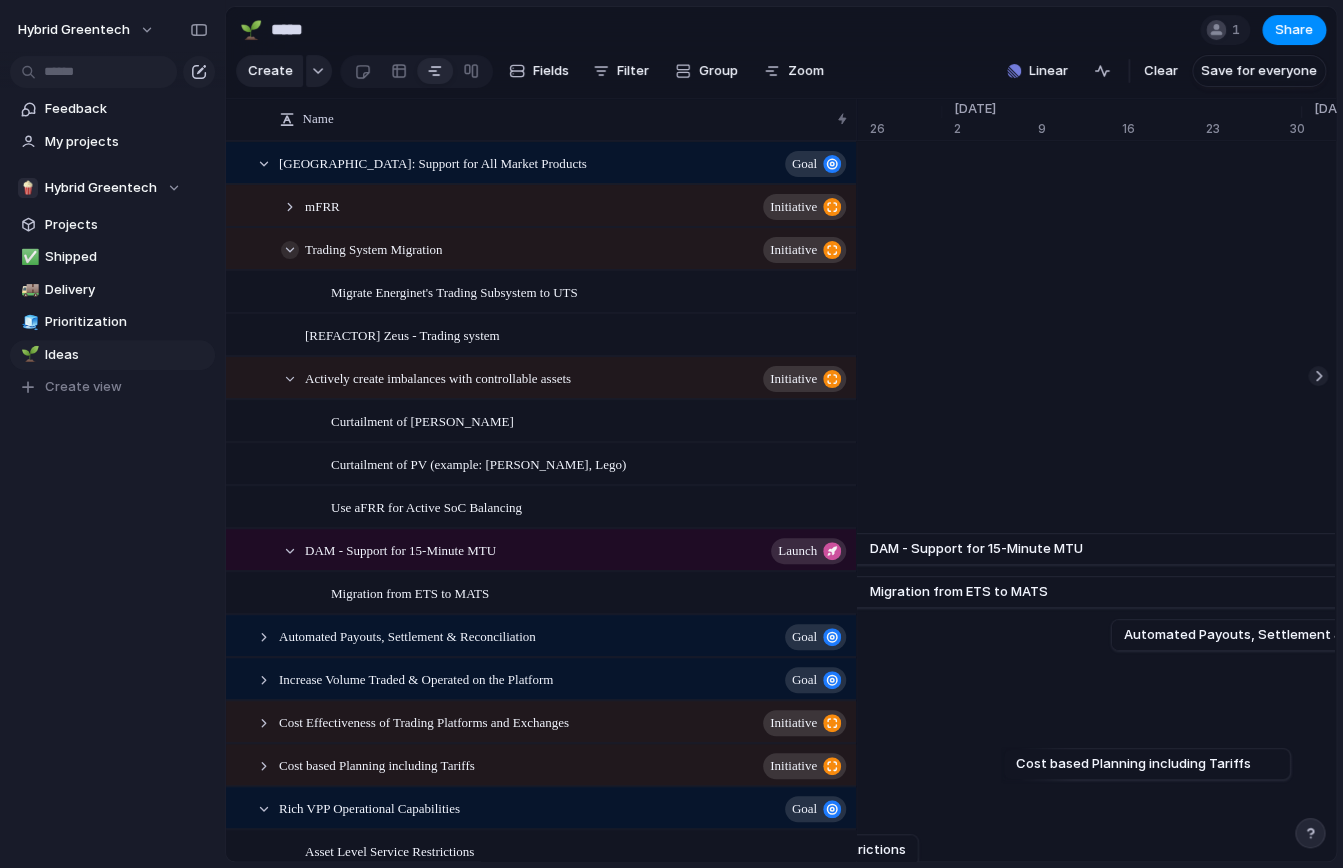 click at bounding box center (290, 250) 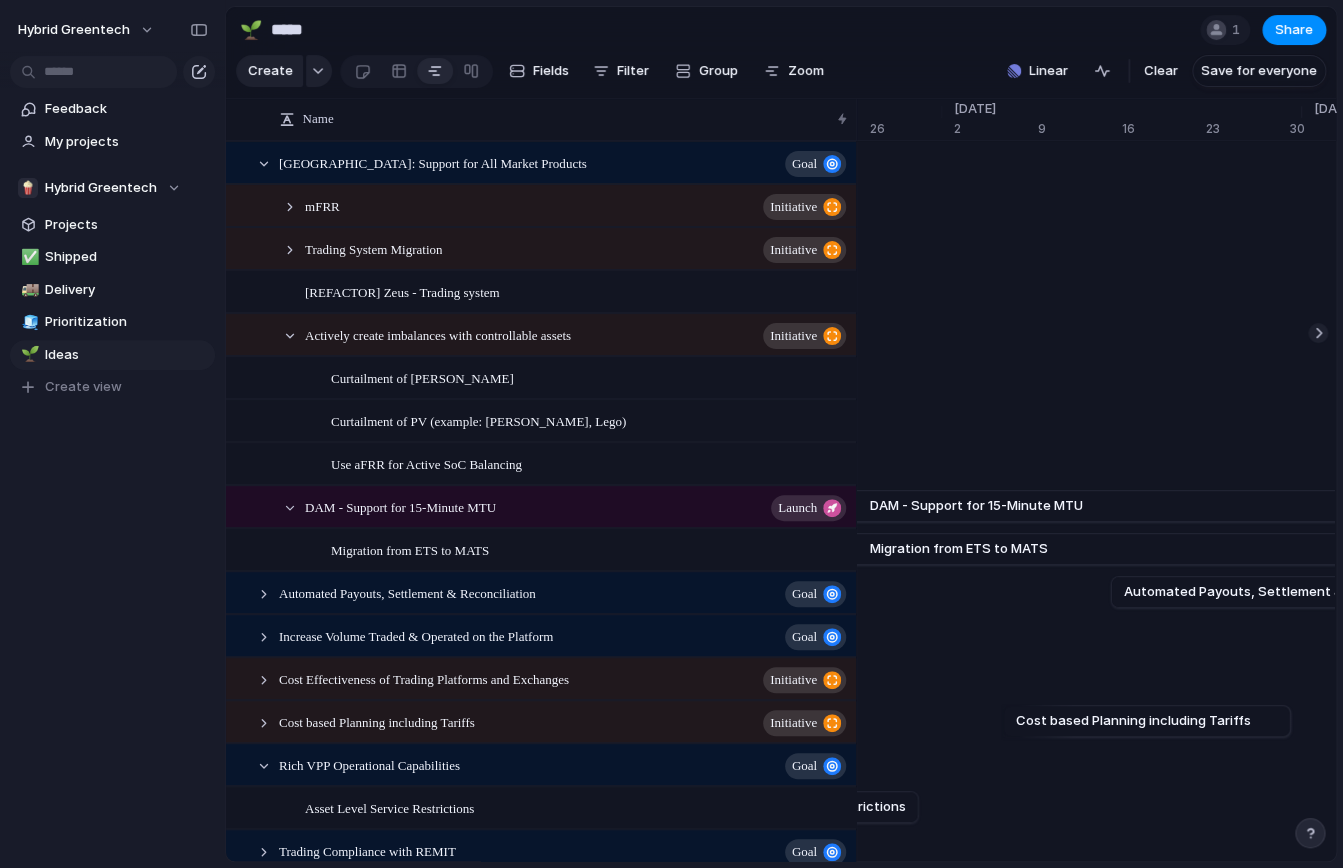 click on "Actively create imbalances with controllable assets initiative" at bounding box center [567, 335] 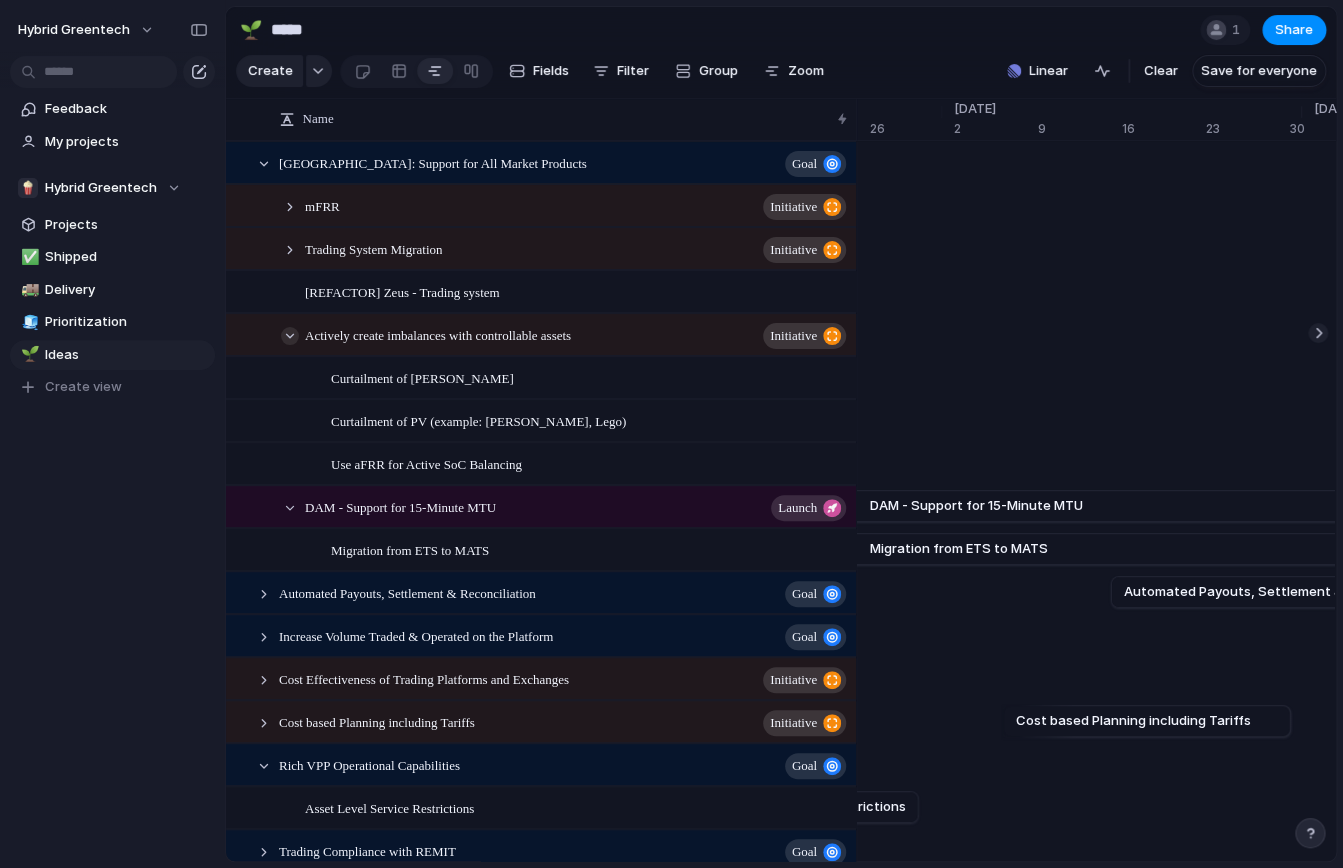 click at bounding box center (290, 336) 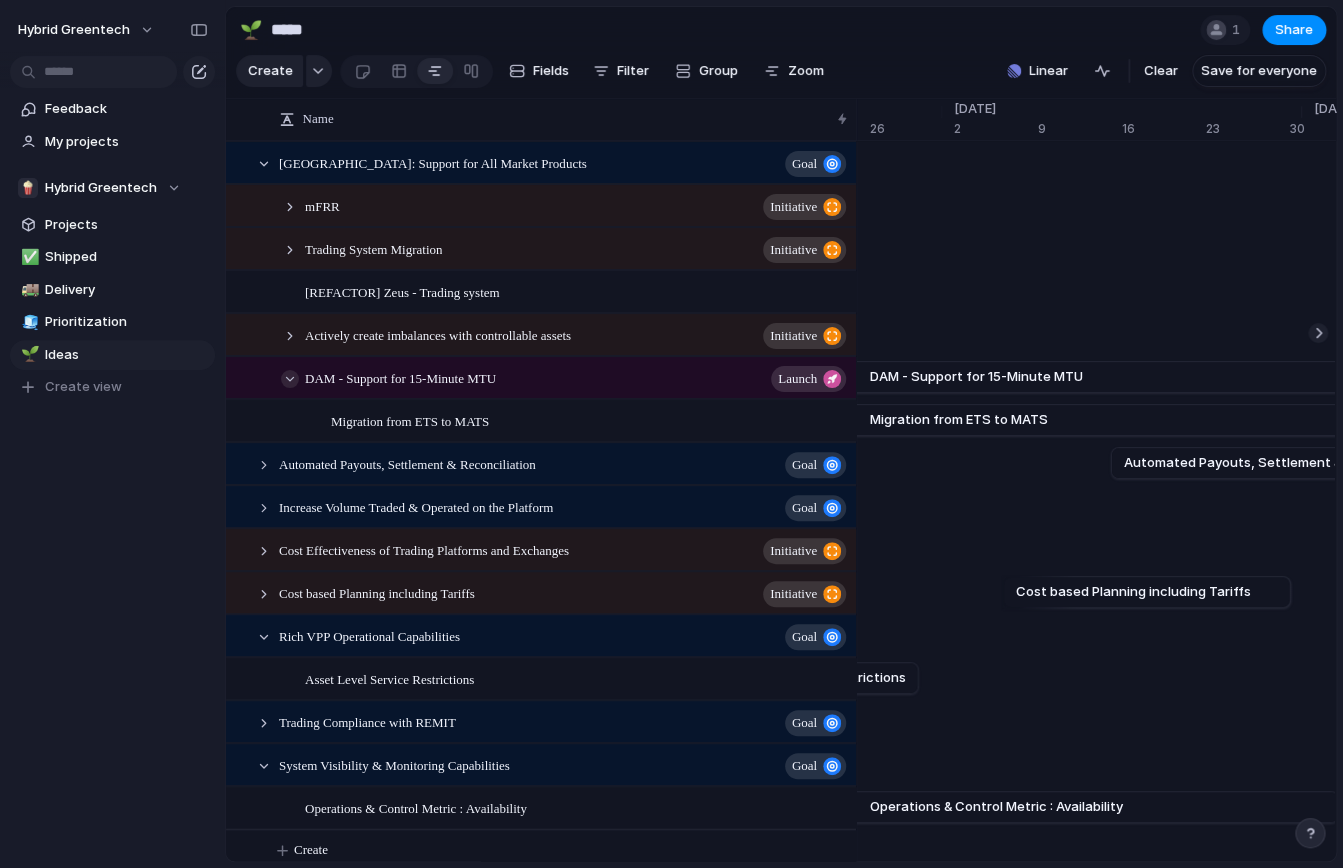 click at bounding box center (290, 379) 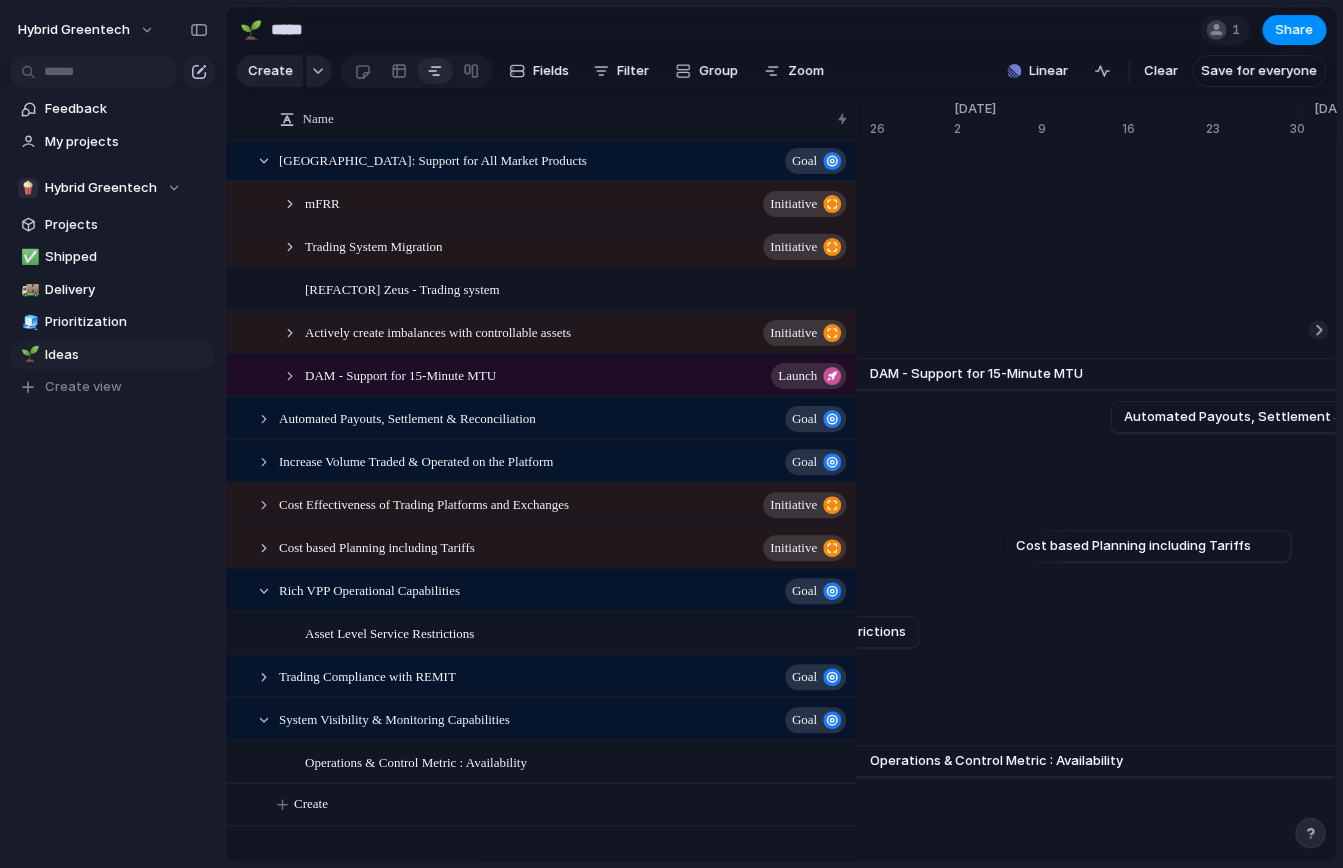 scroll, scrollTop: 0, scrollLeft: 0, axis: both 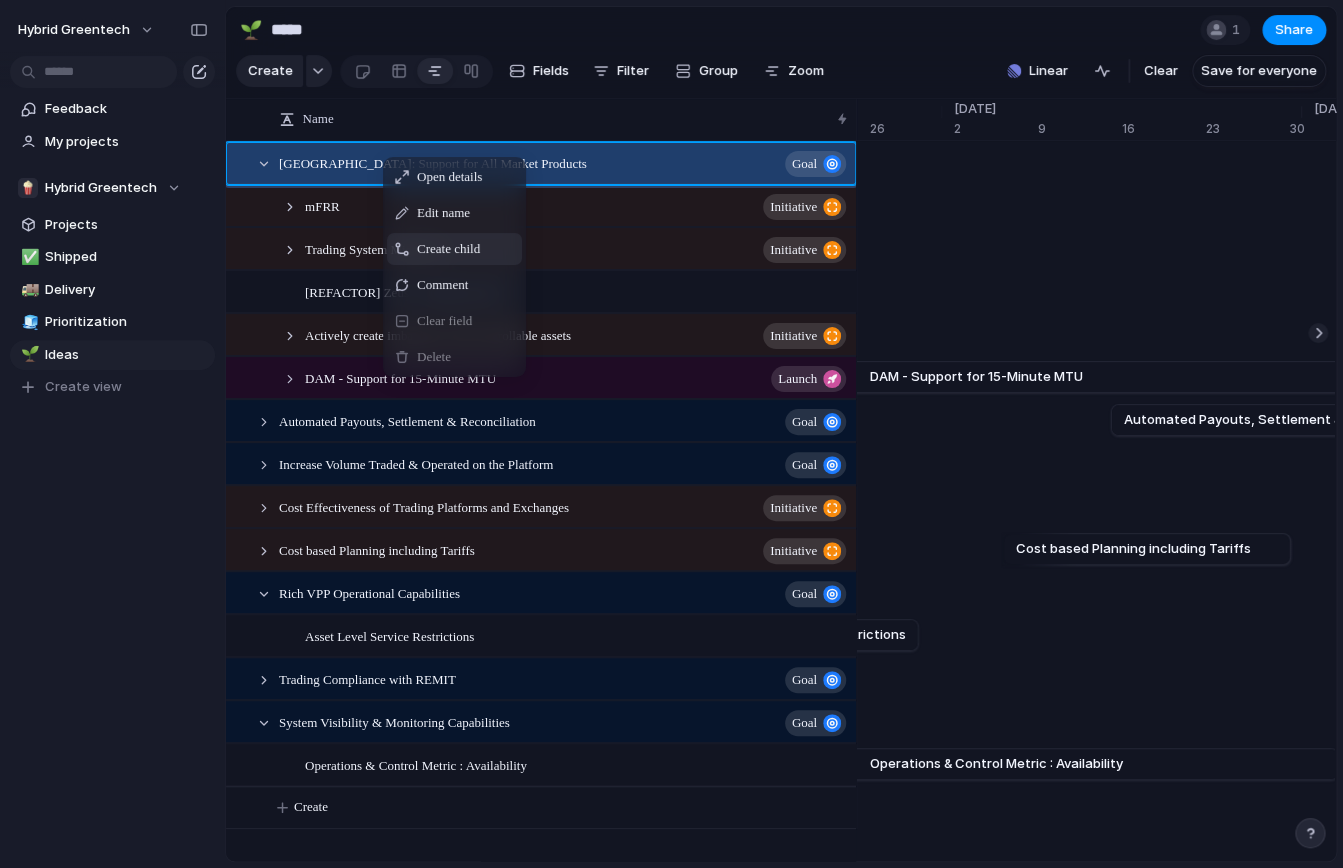 click on "Create child" at bounding box center [448, 249] 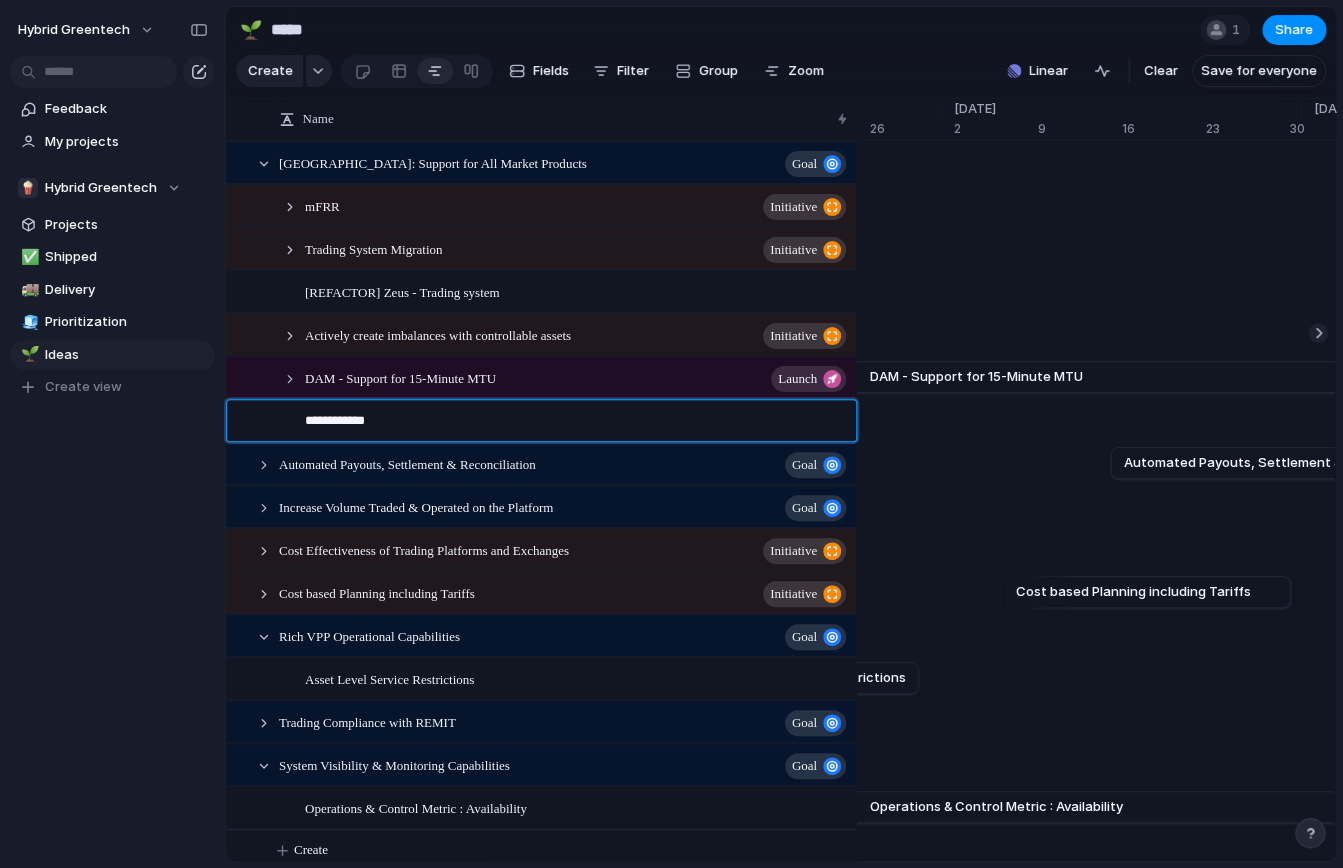 type on "**********" 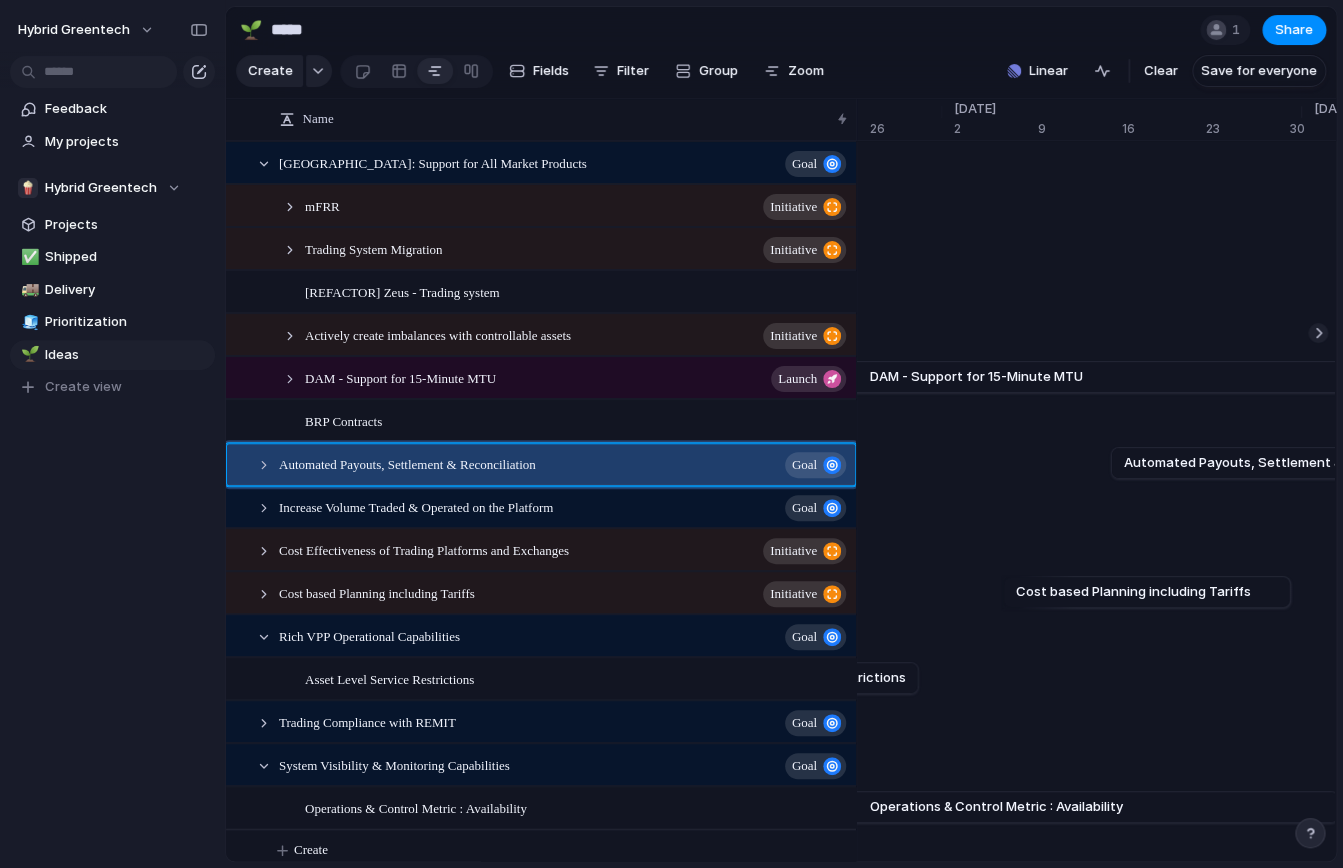 click on "Hybrid Greentech Feedback My projects 🍿 Hybrid Greentech Projects ✅ Shipped 🚚 Delivery 🧊 Prioritization 🌱 Ideas
To pick up a draggable item, press the space bar.
While dragging, use the arrow keys to move the item.
Press space again to drop the item in its new position, or press escape to cancel.
Create view Keep using Index You're approaching the free limit of 300 work items Upgrade plan 🌱 ***** 1 Share Create Fields Filter Group Zoom Linear Clear Save for everyone
Name [GEOGRAPHIC_DATA]: Support for All Market Products Goal mFRR initiative Trading System Migration initiative [REFACTOR] Zeus - Trading system Actively create imbalances with controllable assets initiative DAM - Support for 15-Minute MTU Launch Automated Payouts, Settlement & Reconciliation Goal Increase Volume Traded & Operated on the Platform Goal Cost Effectiveness of Trading Platforms and Exchanges initiative initiative Goal Goal" at bounding box center [671, 0] 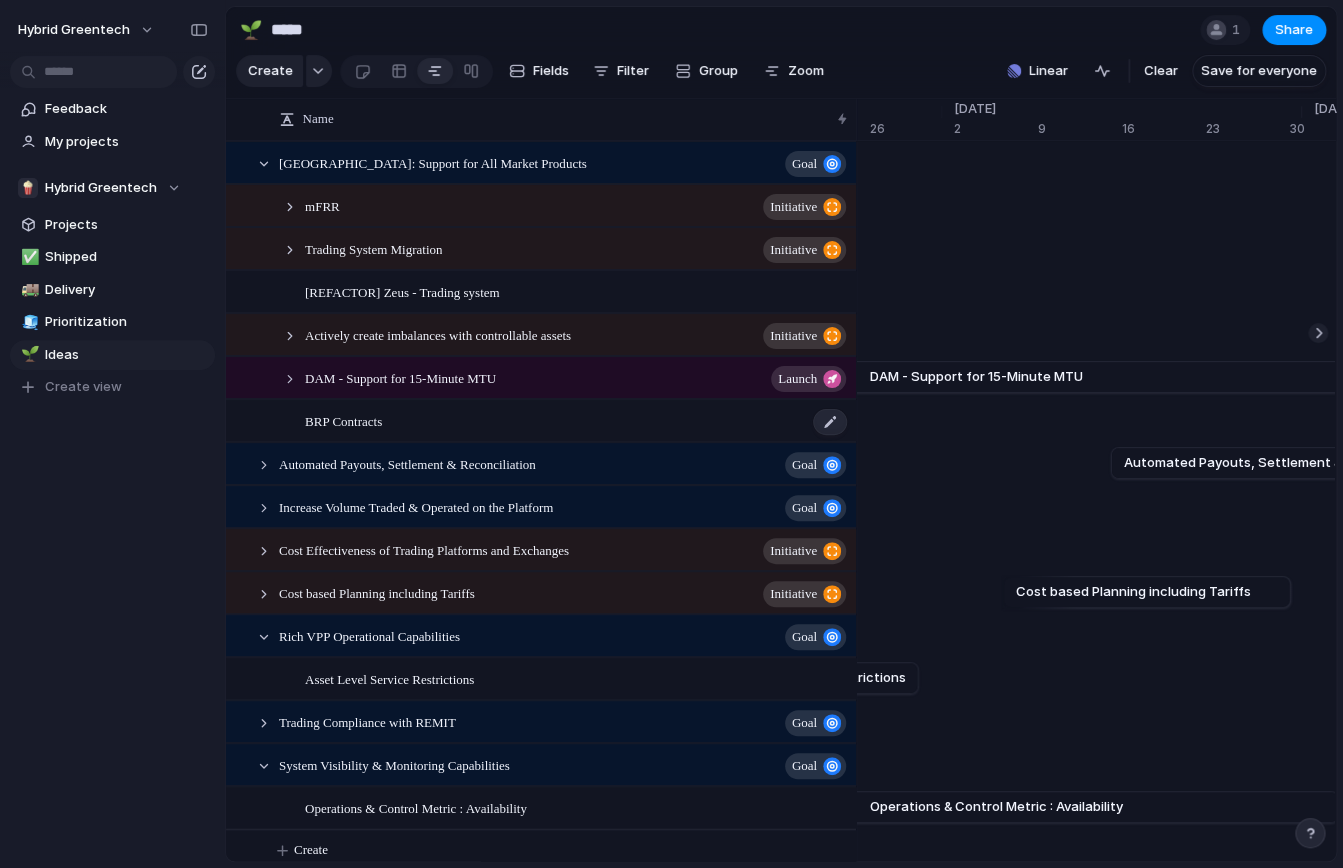 click on "BRP Contracts" at bounding box center [577, 421] 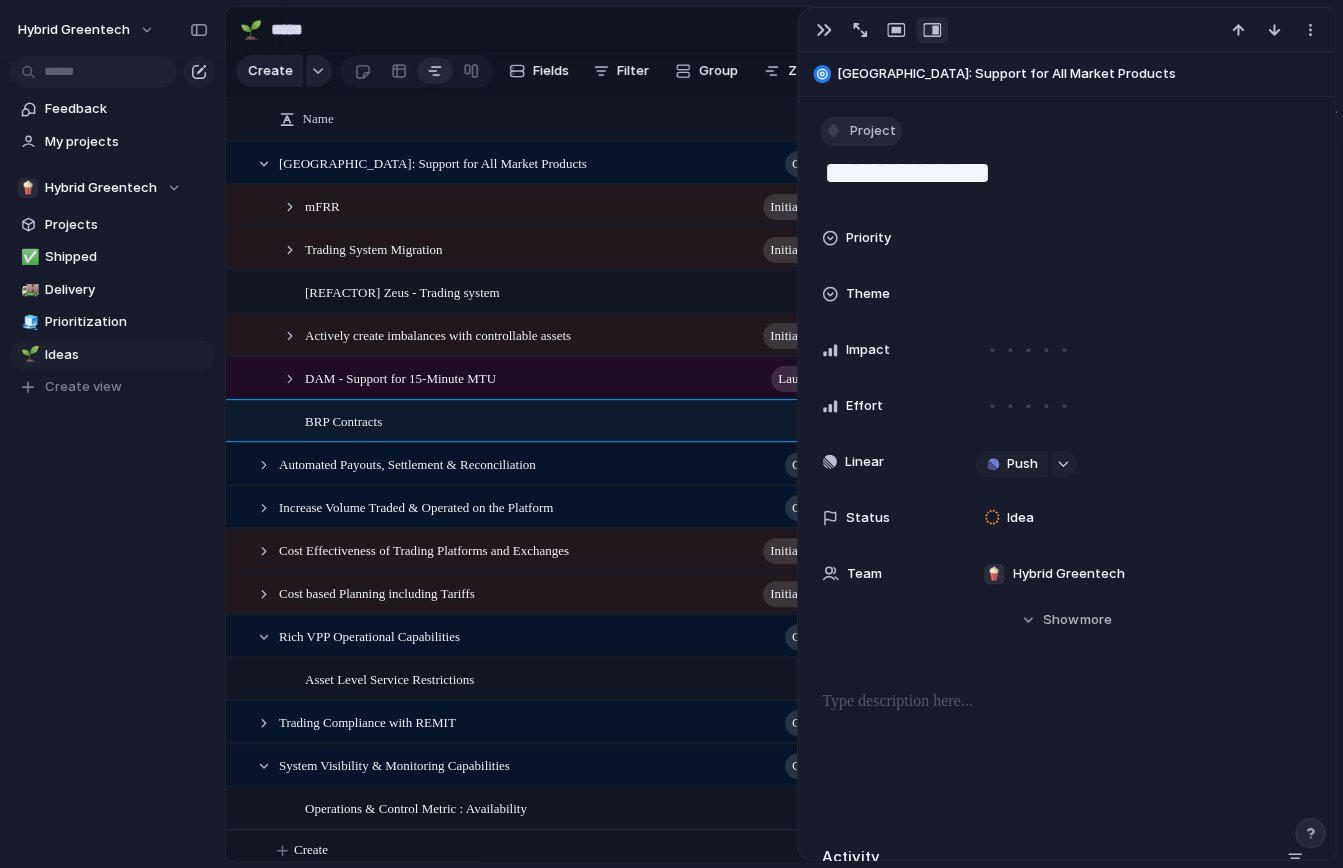 click on "Project" at bounding box center (873, 131) 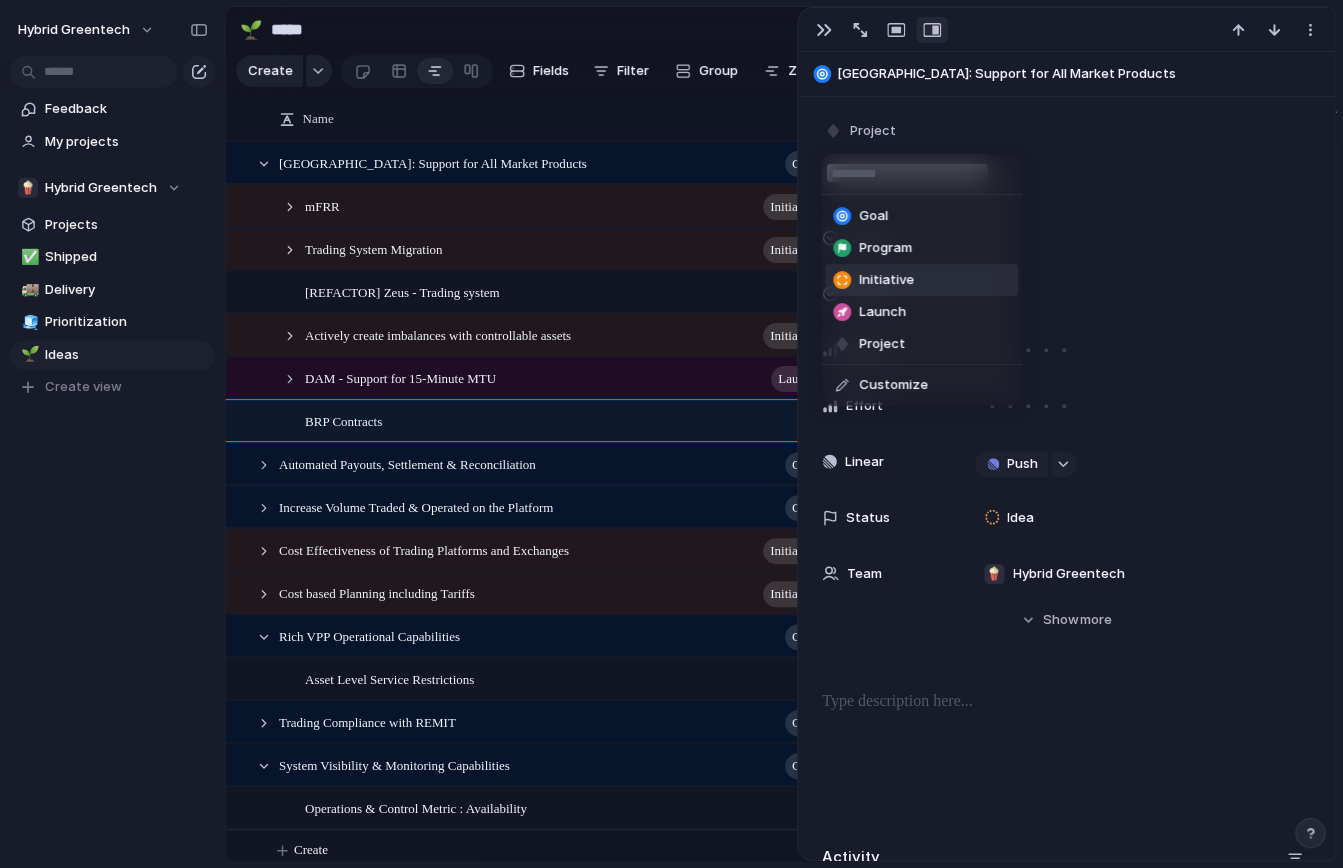 click on "Initiative" at bounding box center (886, 280) 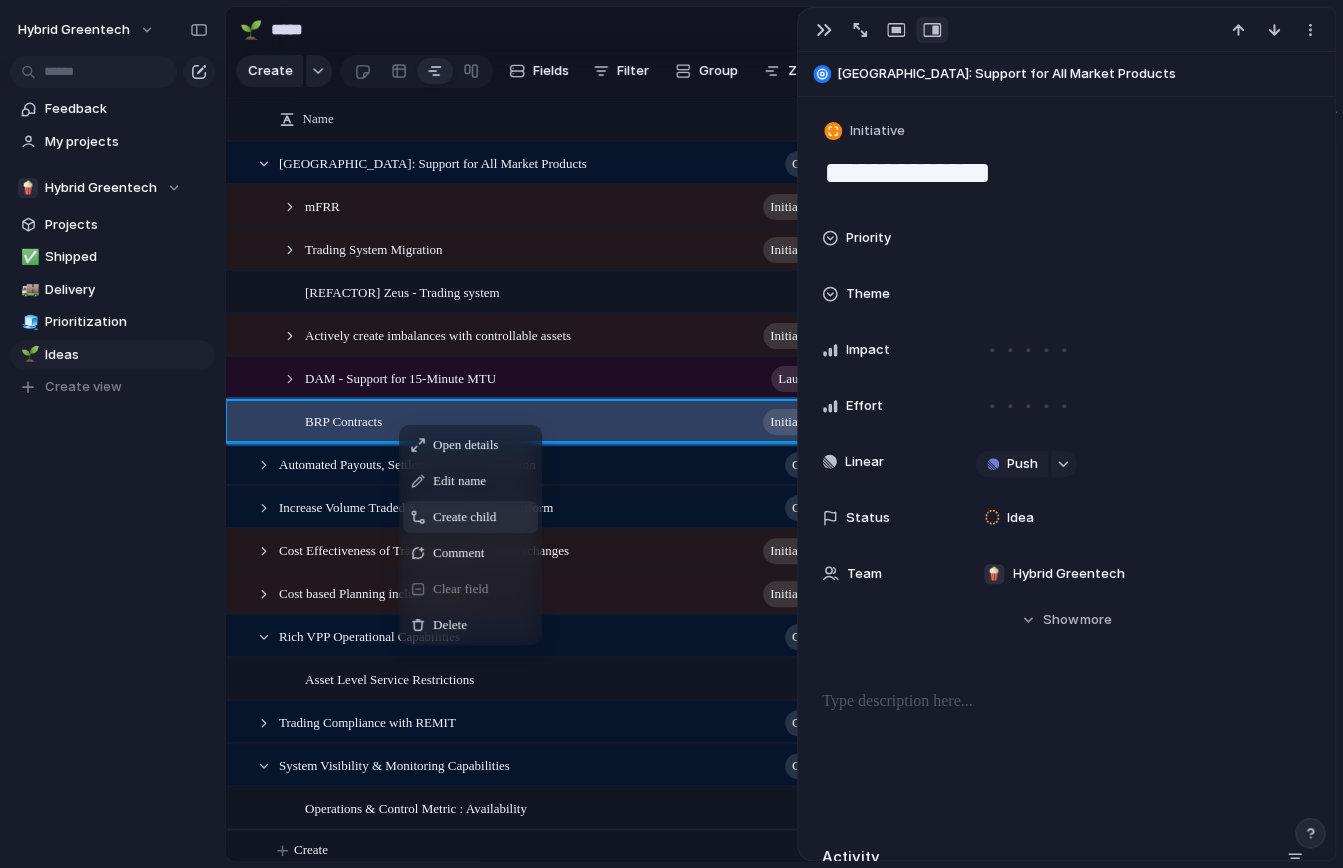 click on "Create child" at bounding box center [464, 517] 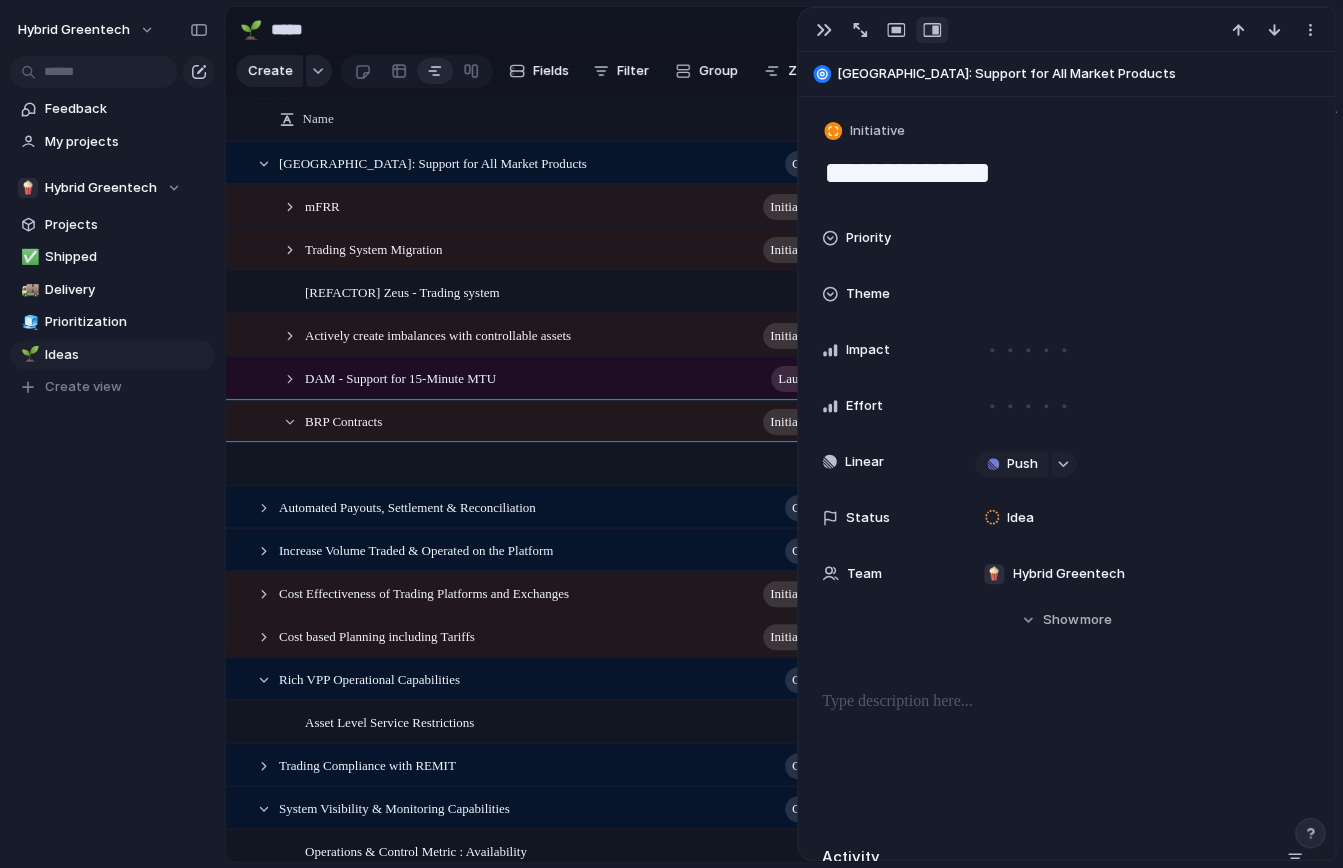 click on "Hybrid Greentech Feedback My projects 🍿 Hybrid Greentech Projects ✅ Shipped 🚚 Delivery 🧊 Prioritization 🌱 Ideas
To pick up a draggable item, press the space bar.
While dragging, use the arrow keys to move the item.
Press space again to drop the item in its new position, or press escape to cancel.
Create view Keep using Index You're approaching the free limit of 300 work items Upgrade plan 🌱 ***** 1 Share Create Fields Filter Group Zoom Linear Clear Save for everyone
Name [GEOGRAPHIC_DATA]: Support for All Market Products Goal mFRR initiative Trading System Migration initiative [REFACTOR] Zeus - Trading system Actively create imbalances with controllable assets initiative DAM - Support for 15-Minute MTU Launch Automated Payouts, Settlement & Reconciliation Goal Increase Volume Traded & Operated on the Platform Goal Cost Effectiveness of Trading Platforms and Exchanges initiative initiative Goal Goal" at bounding box center [671, 0] 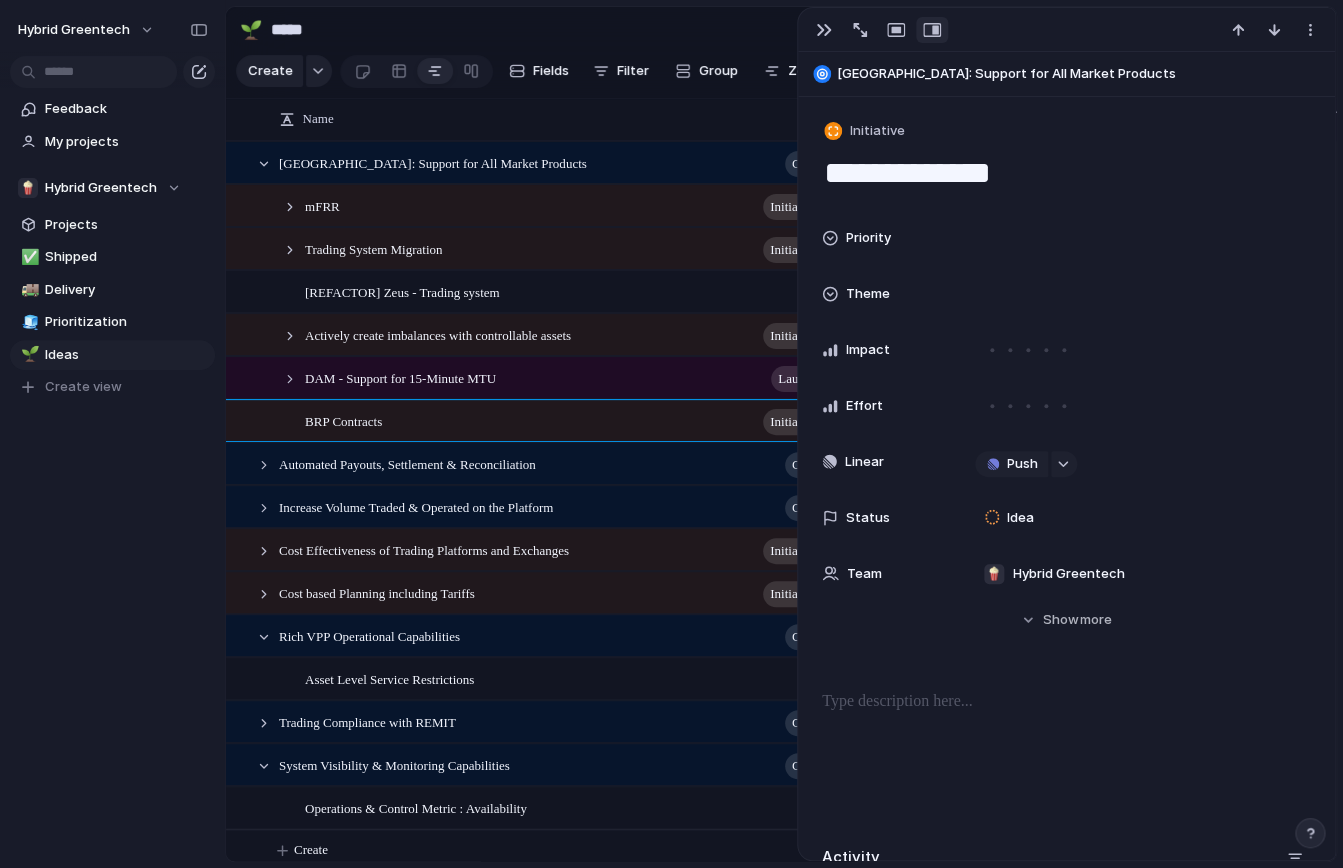 click at bounding box center [1066, 702] 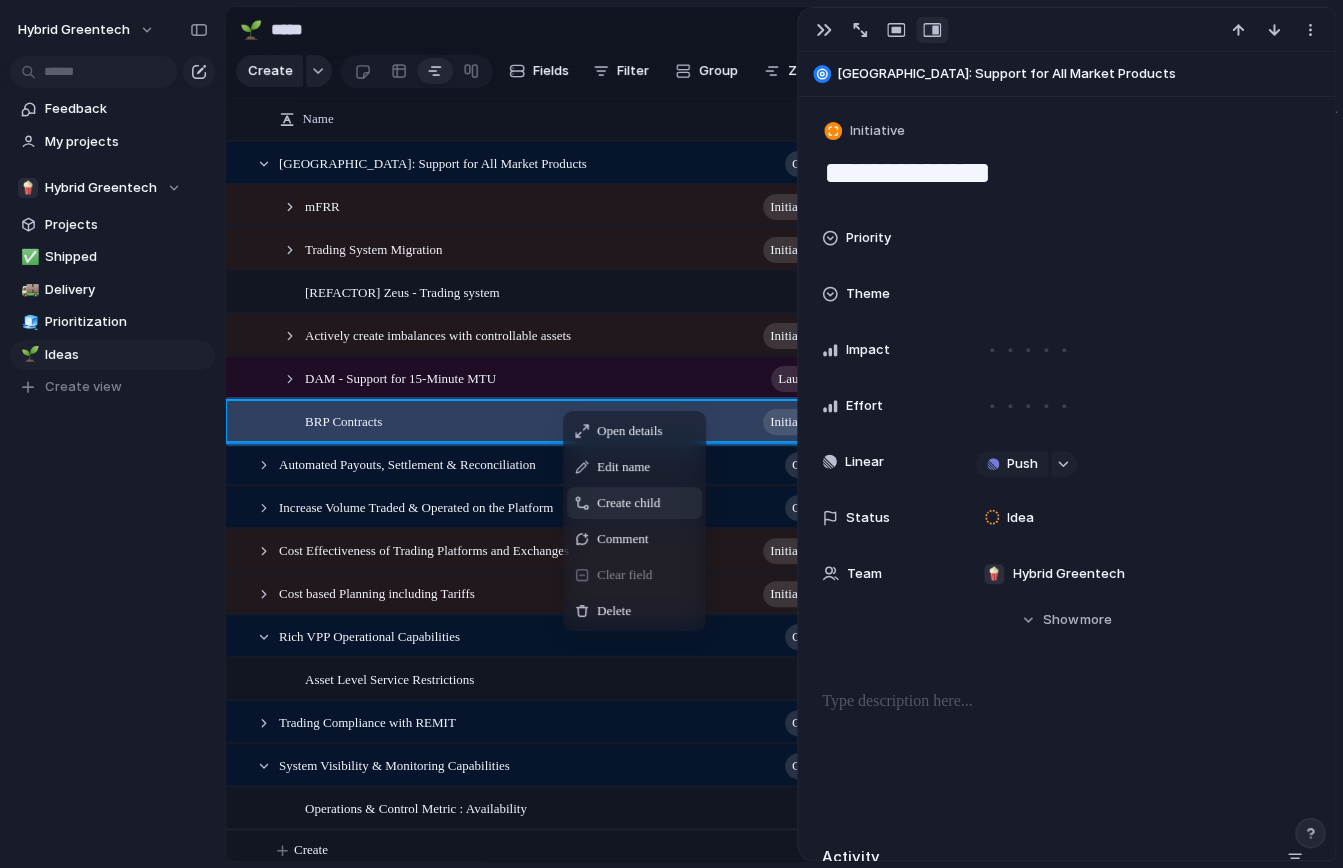 click on "Create child" at bounding box center (628, 503) 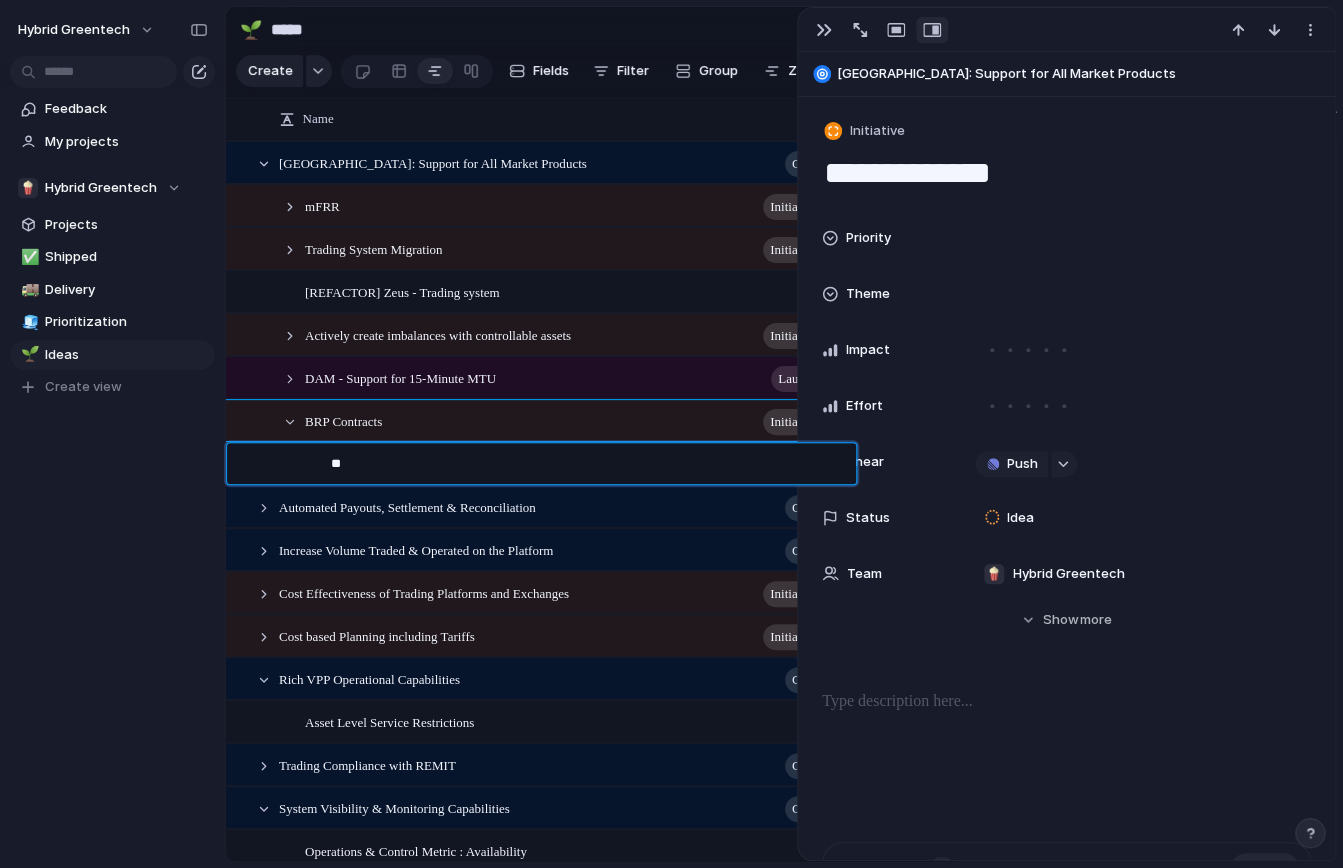 type on "*" 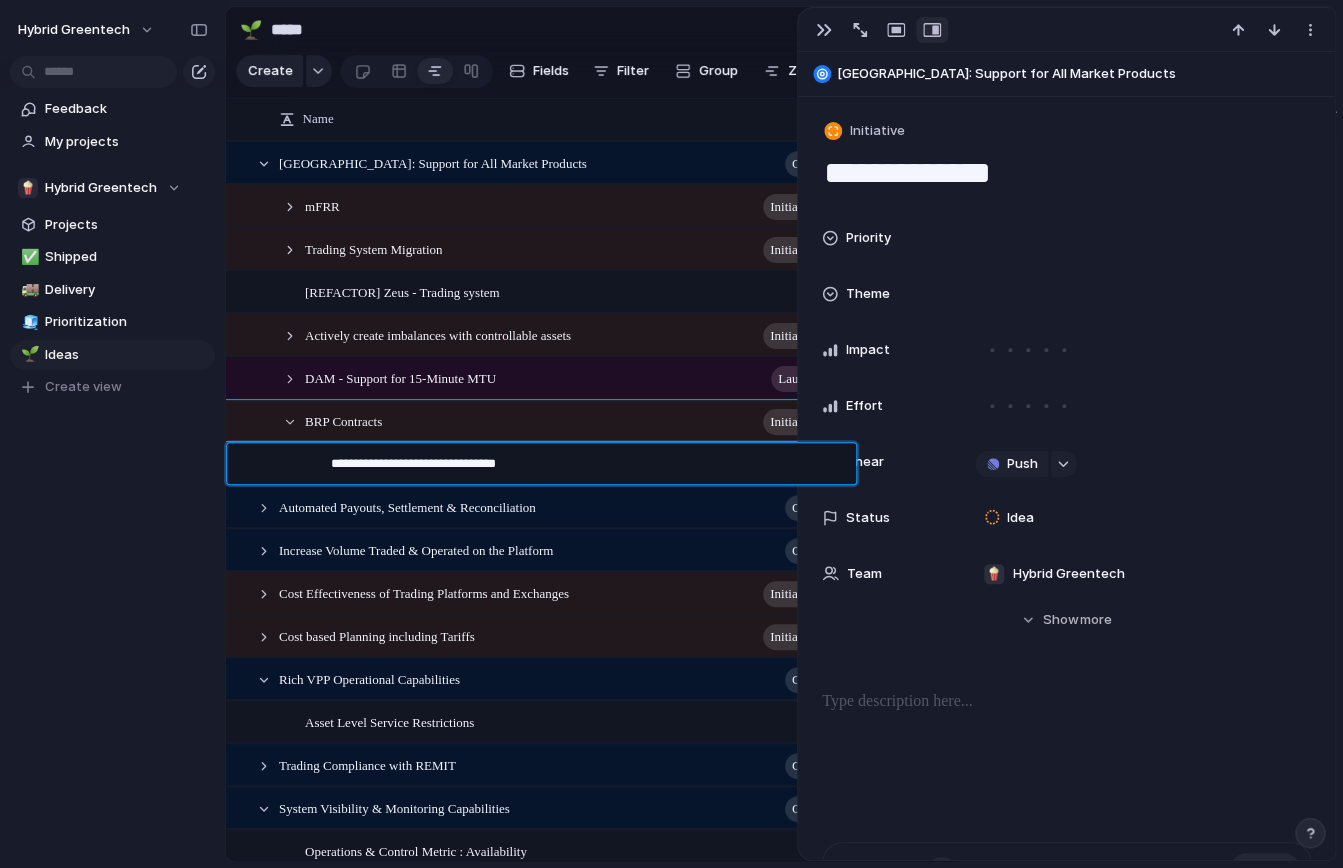 type on "**********" 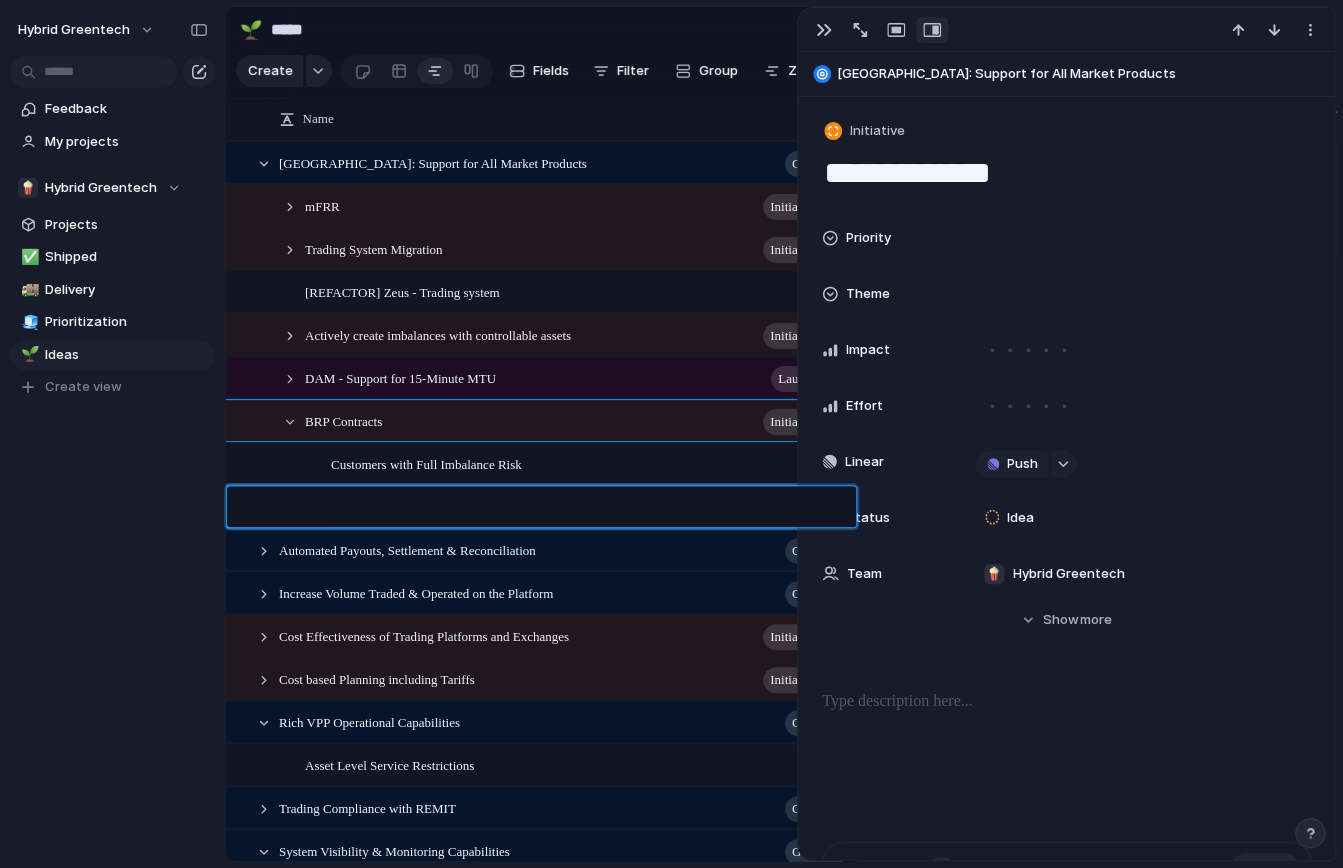 click on "Hybrid Greentech Feedback My projects 🍿 Hybrid Greentech Projects ✅ Shipped 🚚 Delivery 🧊 Prioritization 🌱 Ideas
To pick up a draggable item, press the space bar.
While dragging, use the arrow keys to move the item.
Press space again to drop the item in its new position, or press escape to cancel.
Create view Keep using Index You're approaching the free limit of 300 work items Upgrade plan 🌱 ***** 1 Share Create Fields Filter Group Zoom Linear Clear Save for everyone
Name [GEOGRAPHIC_DATA]: Support for All Market Products Goal mFRR initiative Trading System Migration initiative [REFACTOR] Zeus - Trading system Actively create imbalances with controllable assets initiative DAM - Support for 15-Minute MTU Launch Automated Payouts, Settlement & Reconciliation Goal Increase Volume Traded & Operated on the Platform Goal Cost Effectiveness of Trading Platforms and Exchanges initiative initiative Goal Goal" at bounding box center (671, 0) 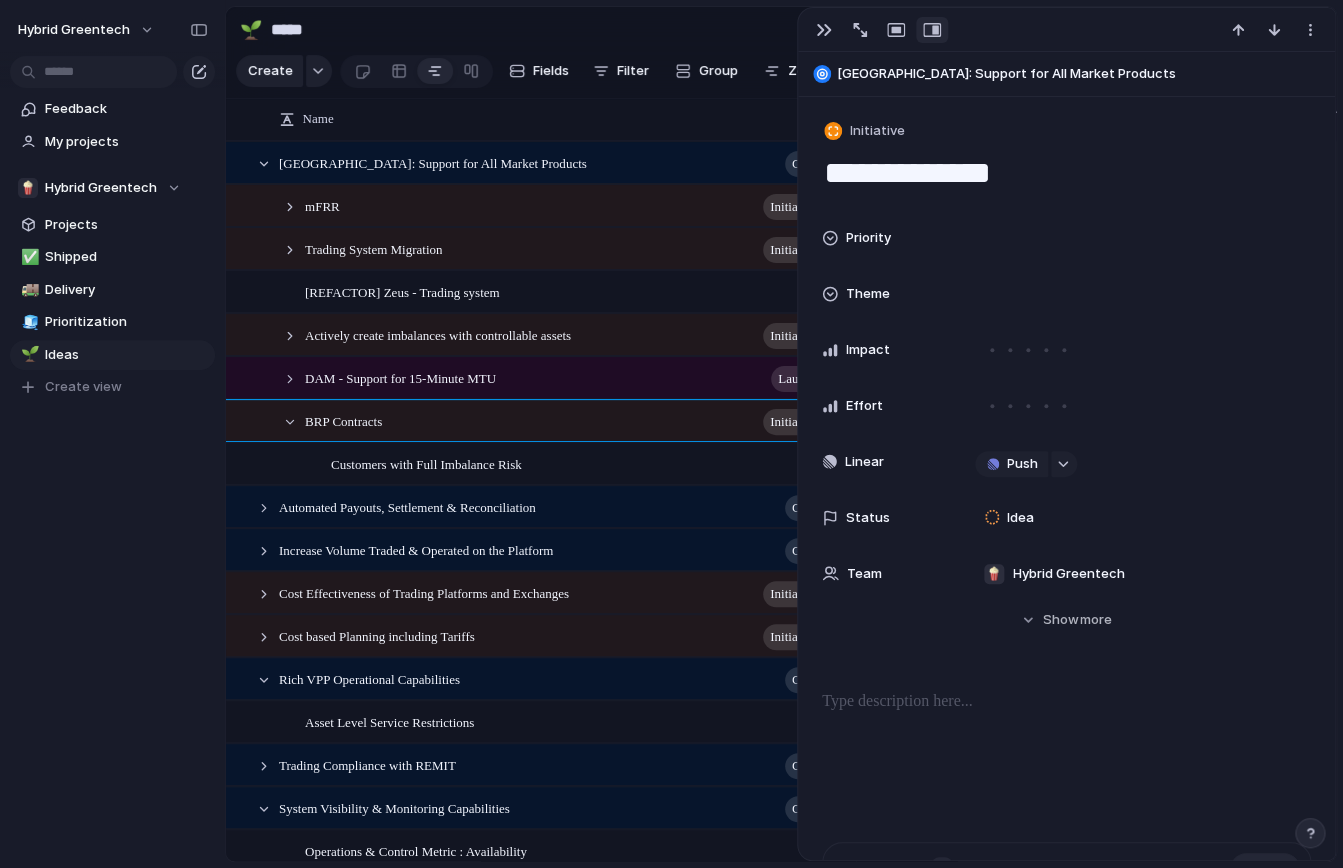 click on "Customers with Full Imbalance Risk" at bounding box center [590, 464] 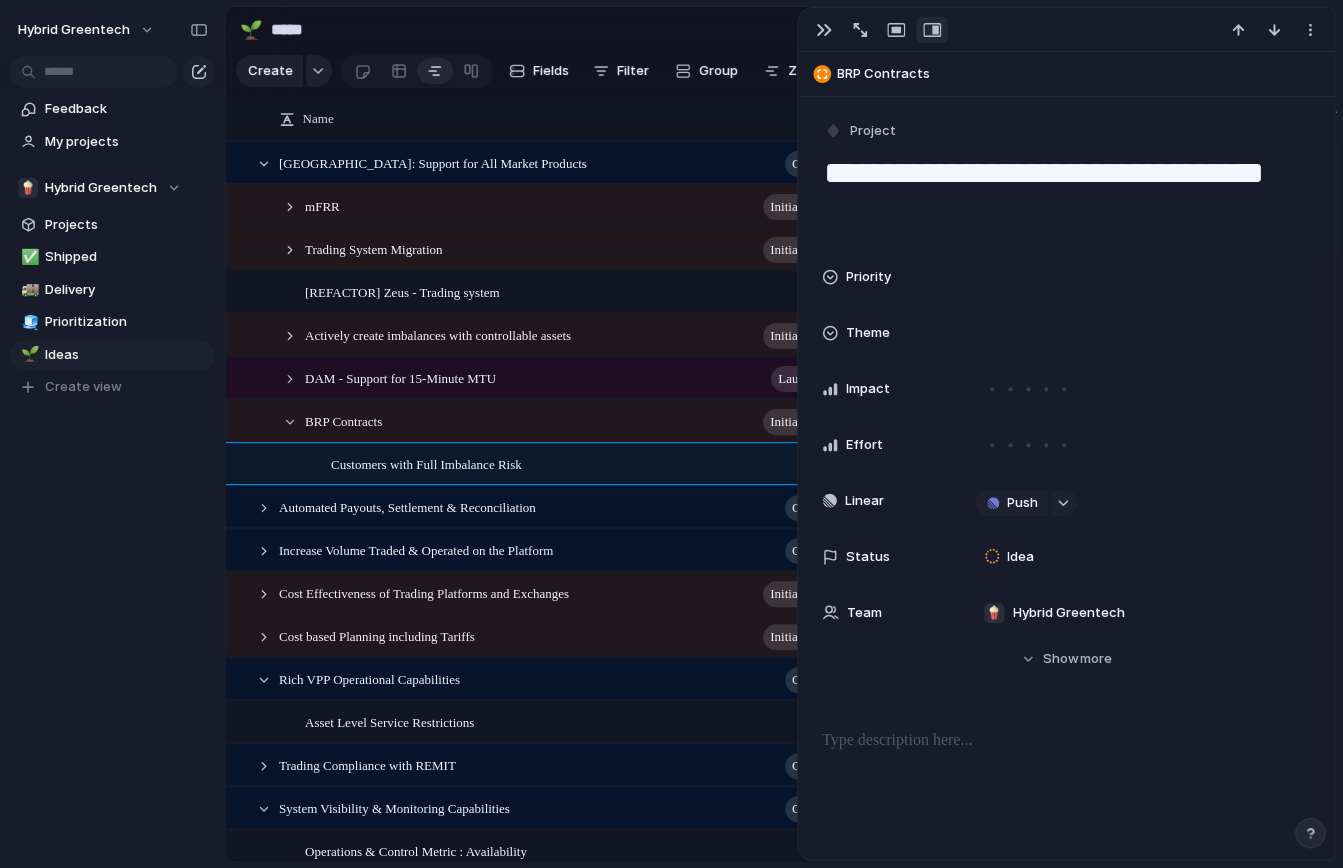 click at bounding box center [1066, 741] 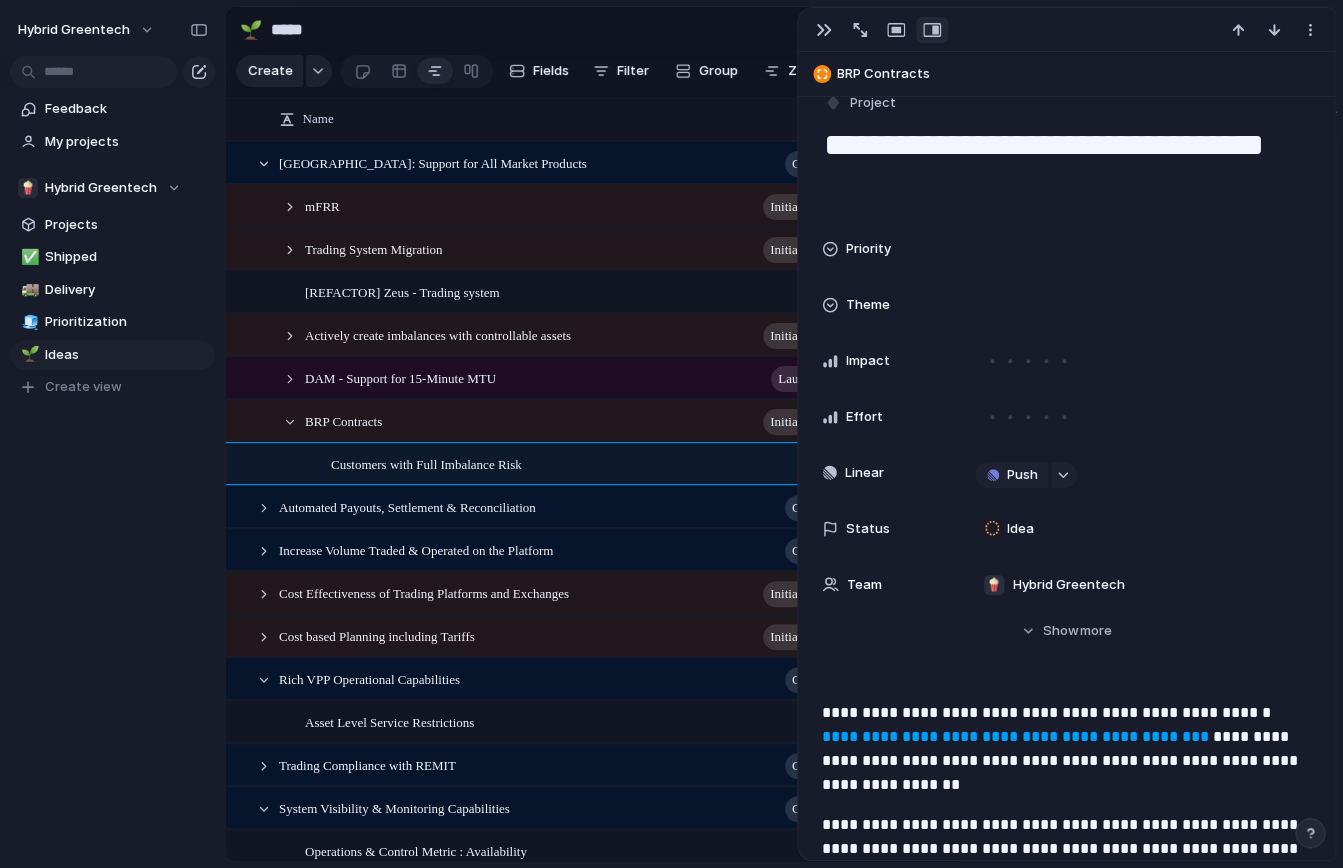 scroll, scrollTop: 0, scrollLeft: 0, axis: both 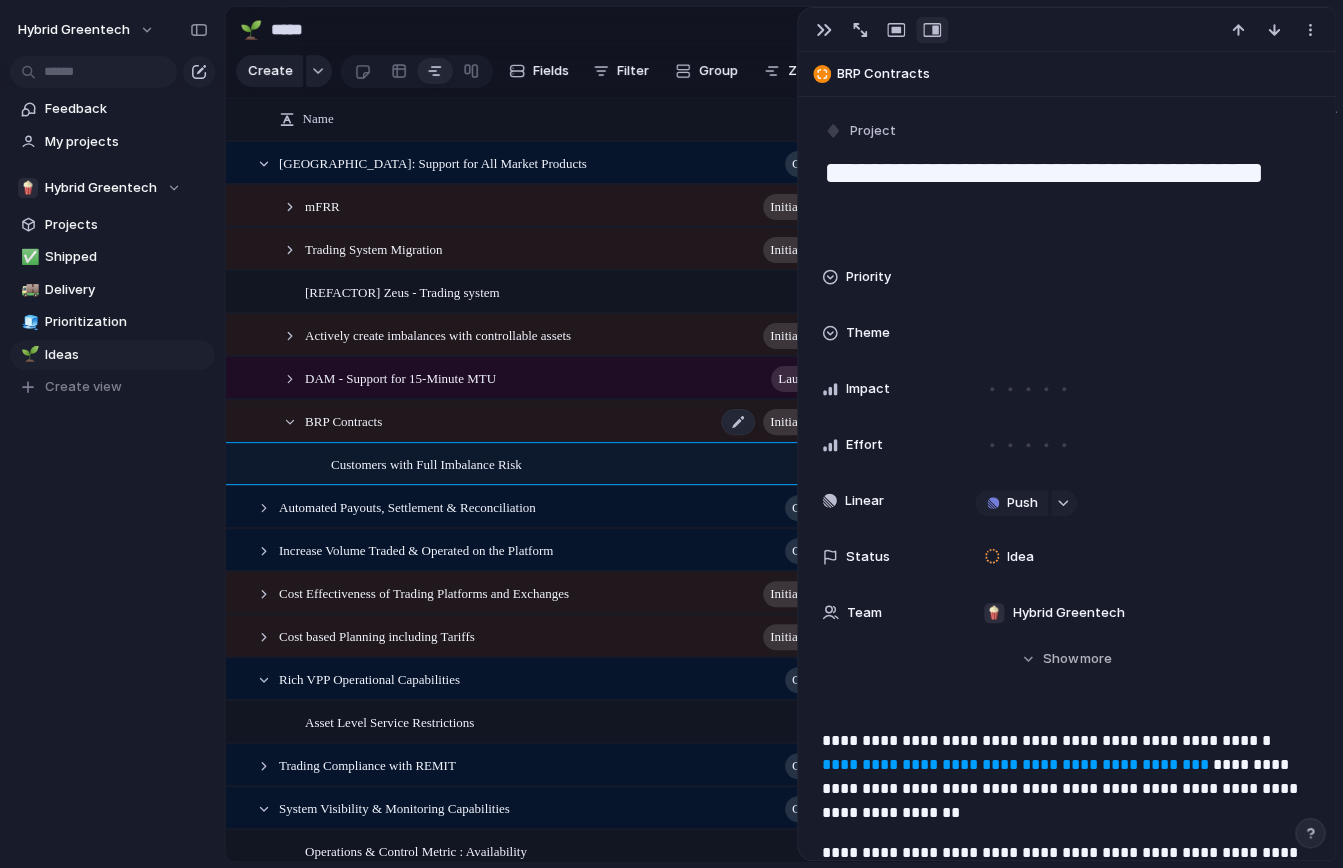 click on "BRP Contracts initiative" at bounding box center [577, 421] 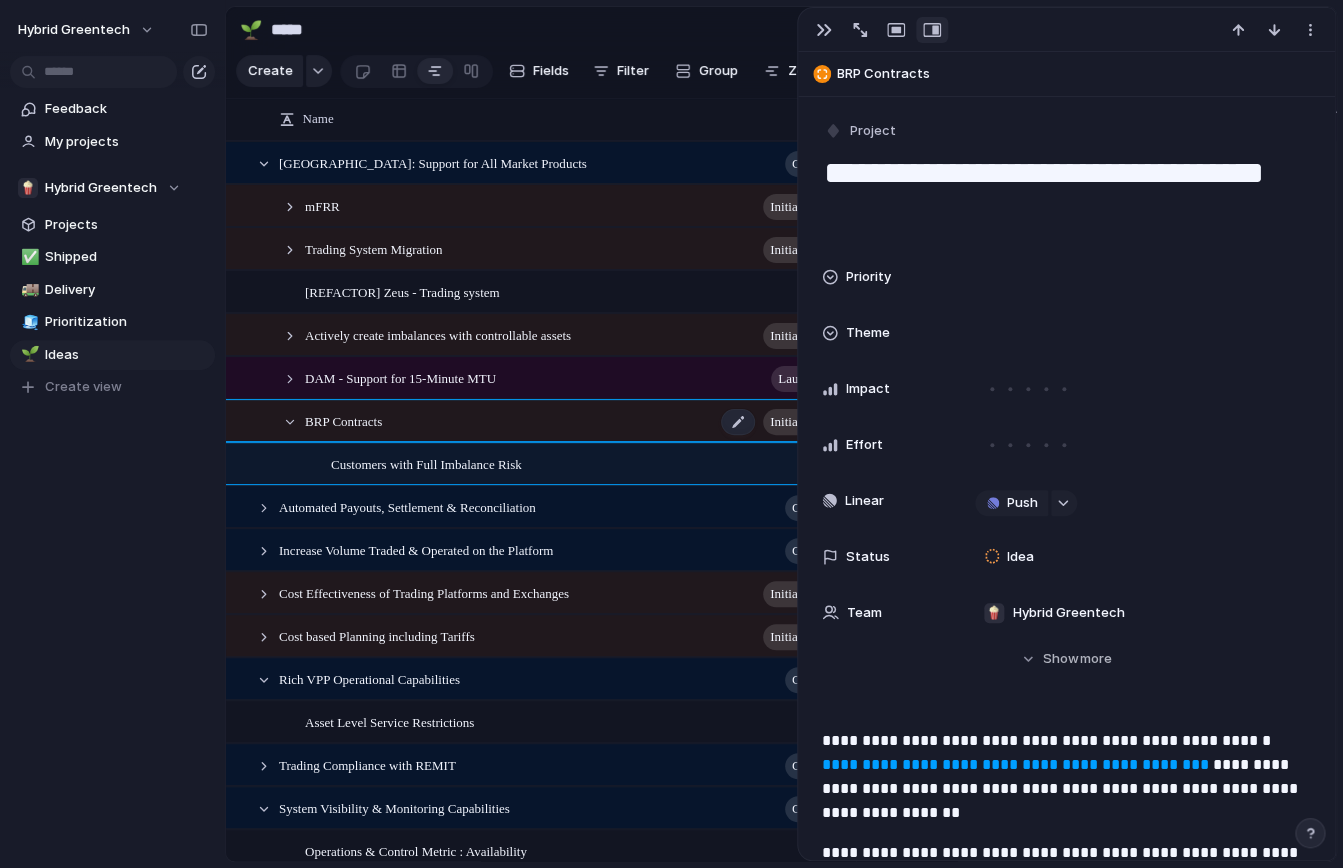 type on "**********" 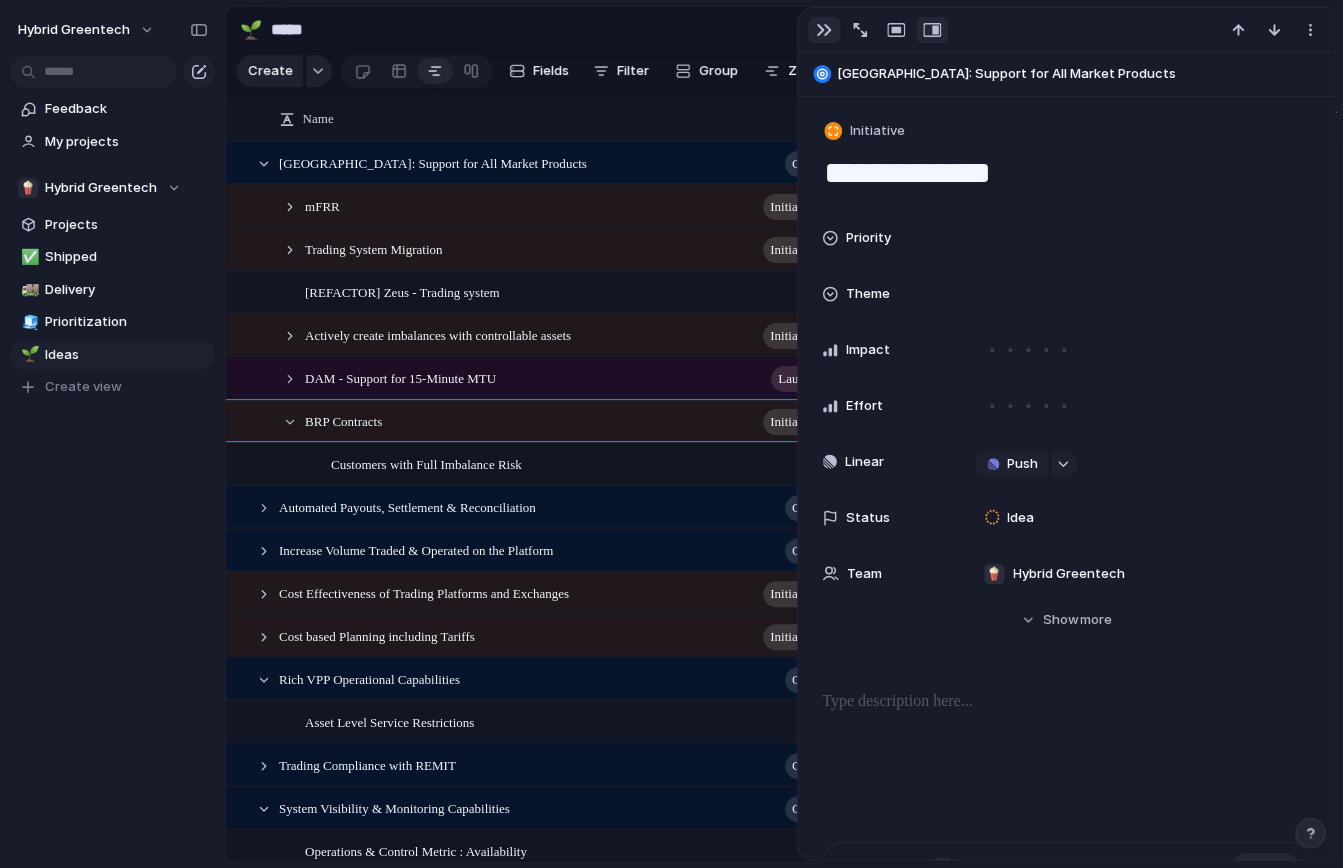 click at bounding box center (824, 30) 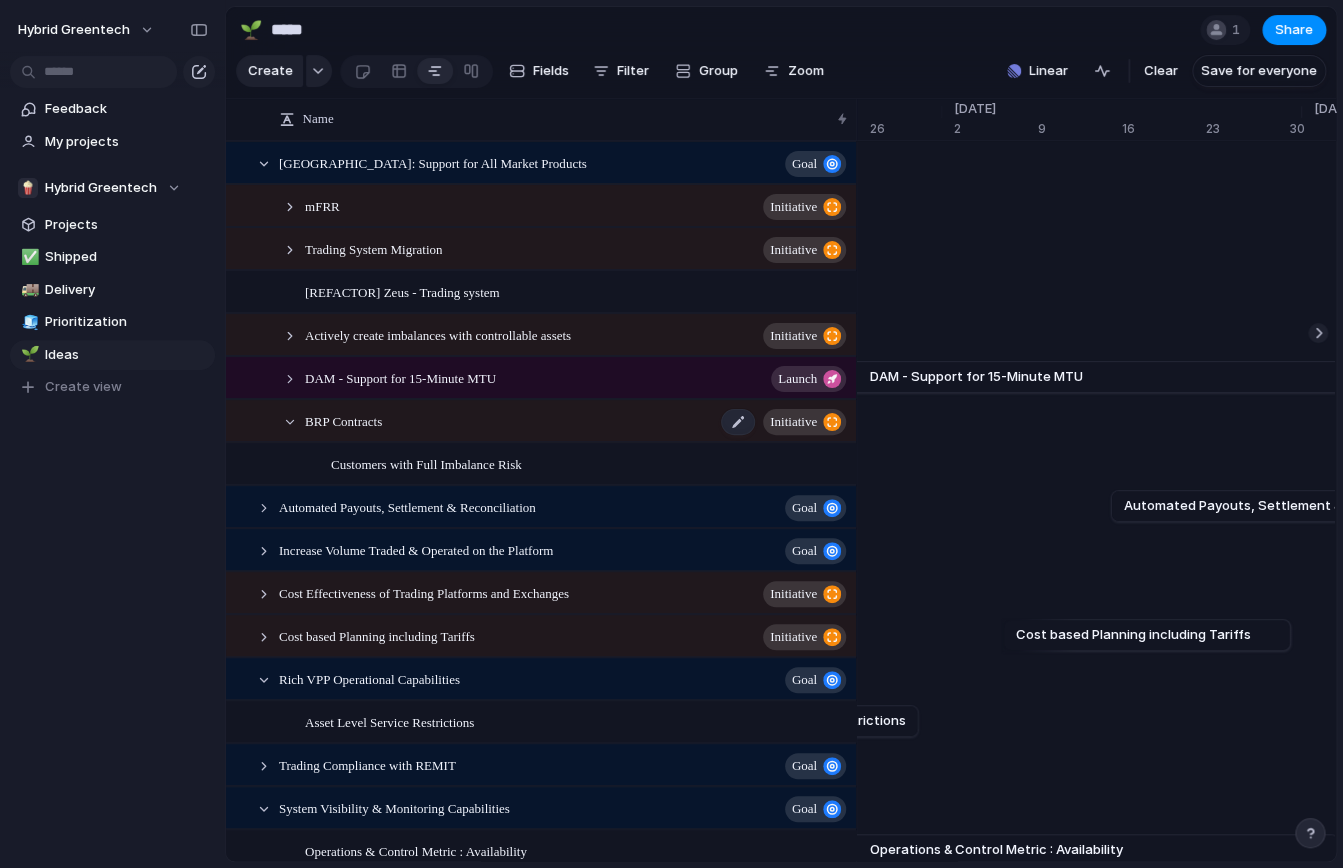 click on "initiative" at bounding box center (793, 422) 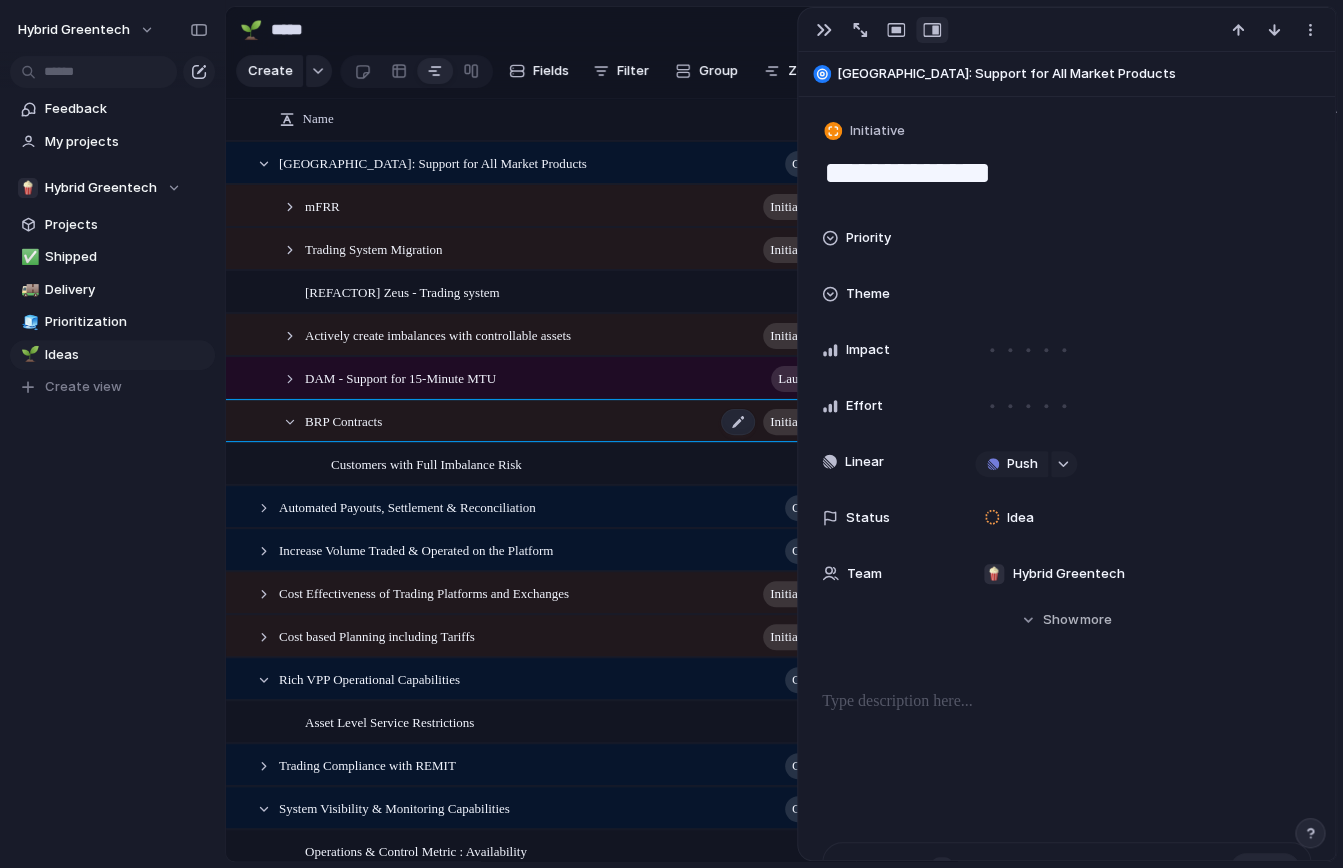 click on "BRP Contracts initiative" at bounding box center [577, 421] 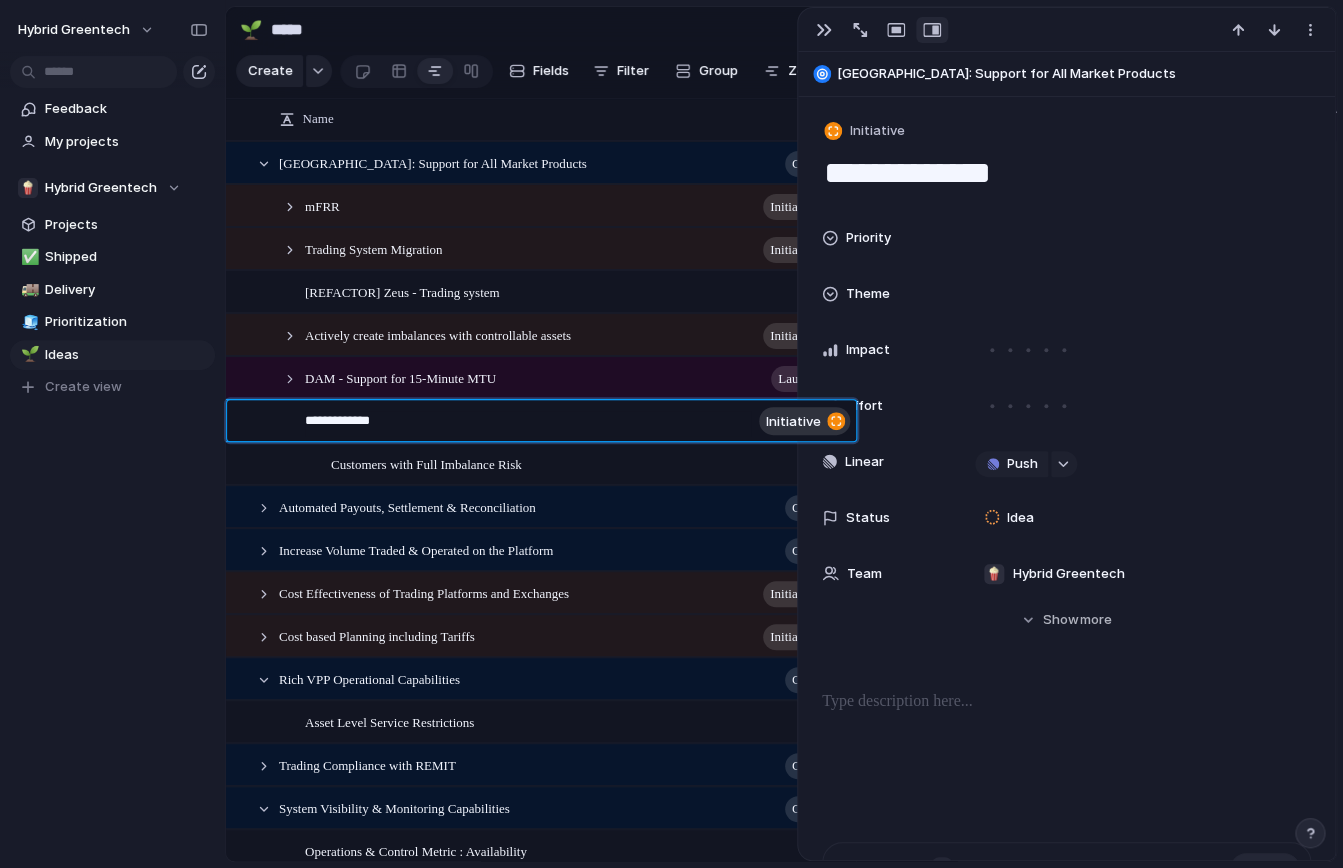 click on "**********" at bounding box center (528, 423) 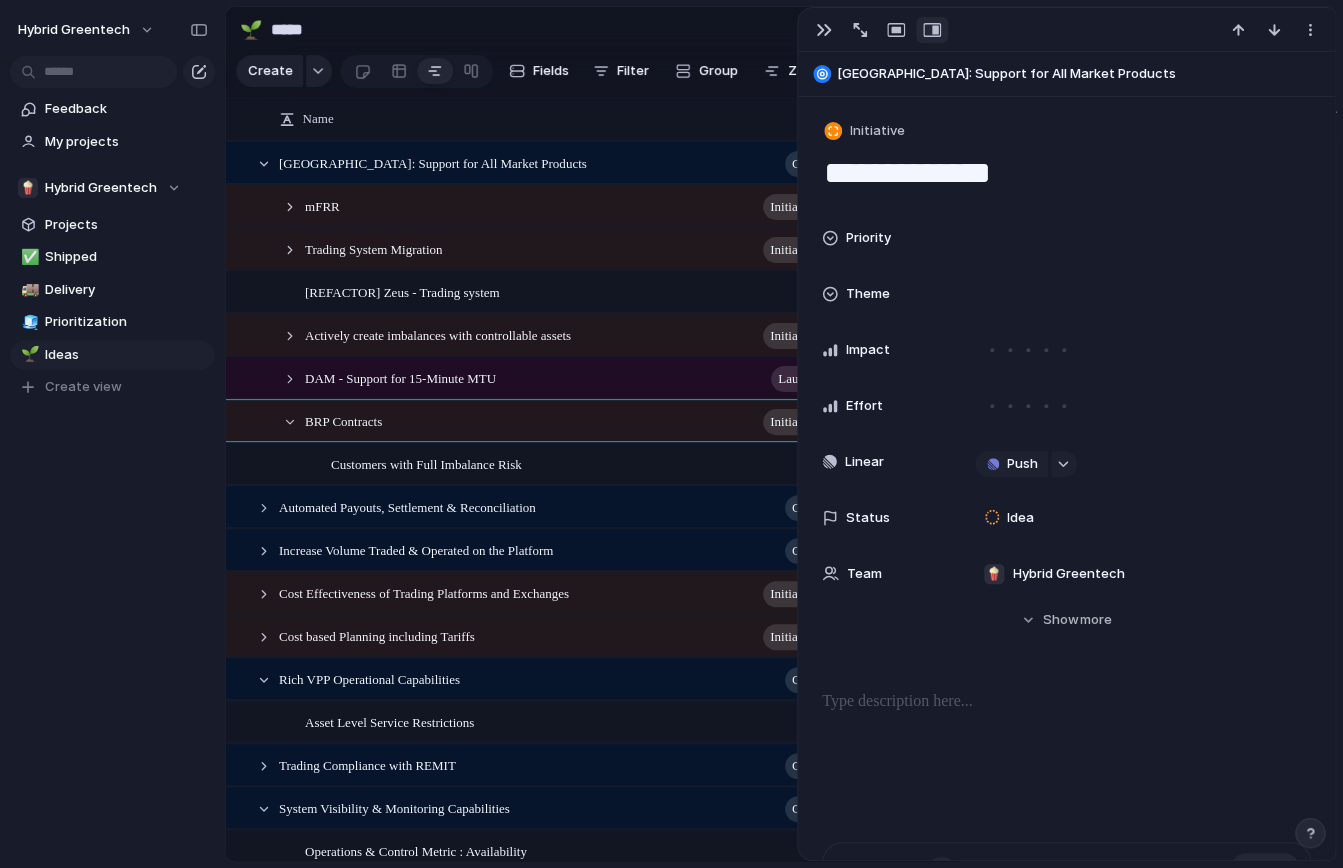 click on "**********" at bounding box center (1066, 173) 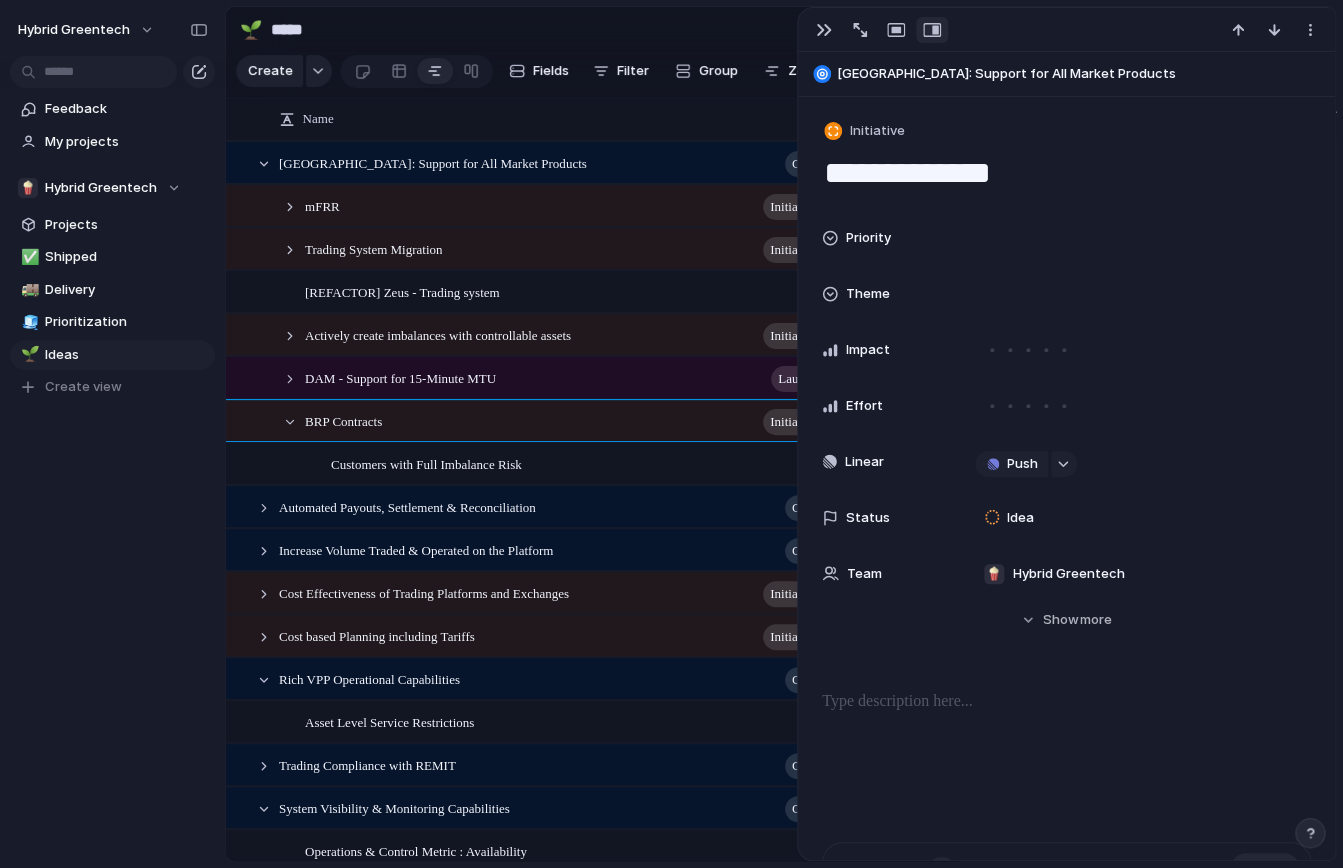 click on "**********" at bounding box center (1066, 173) 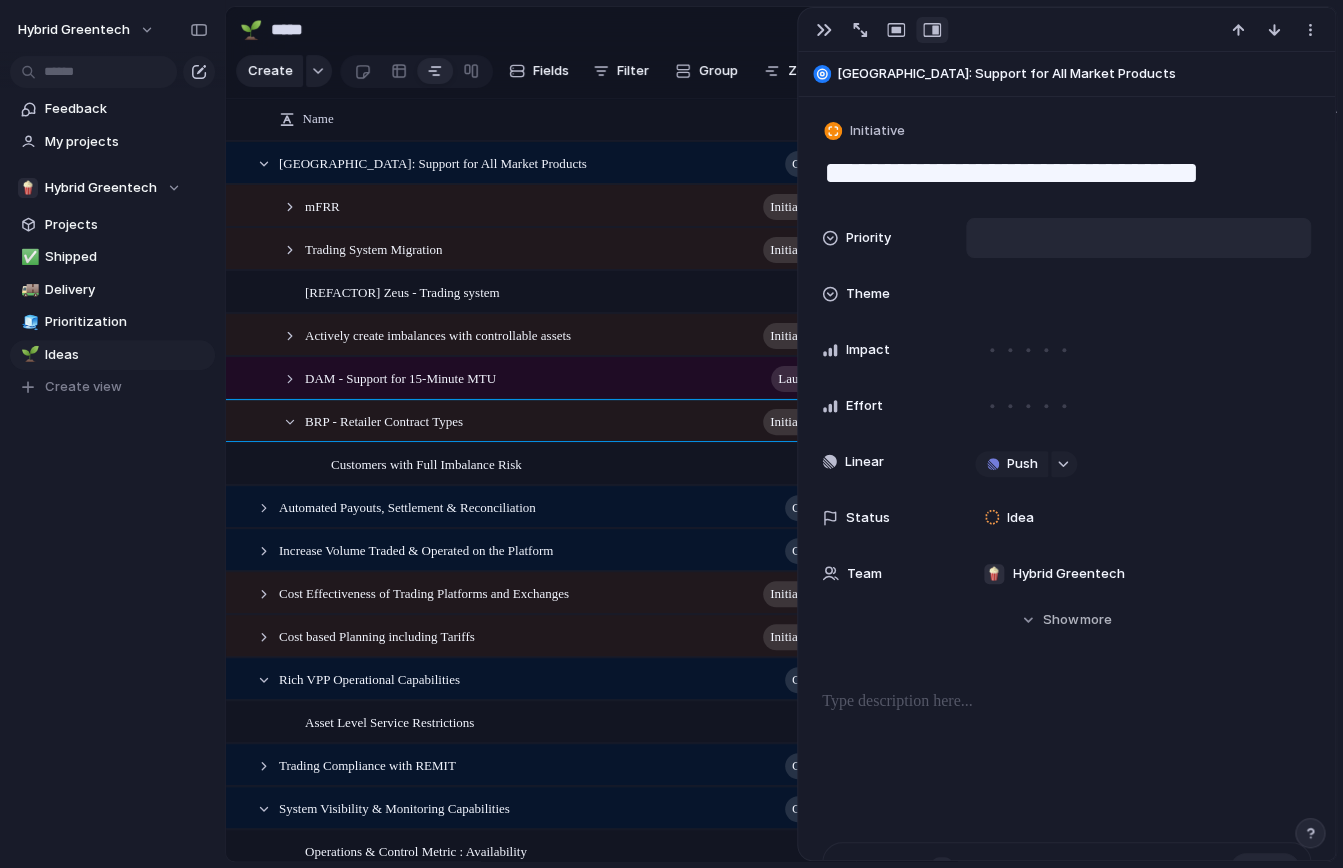 click at bounding box center (1138, 238) 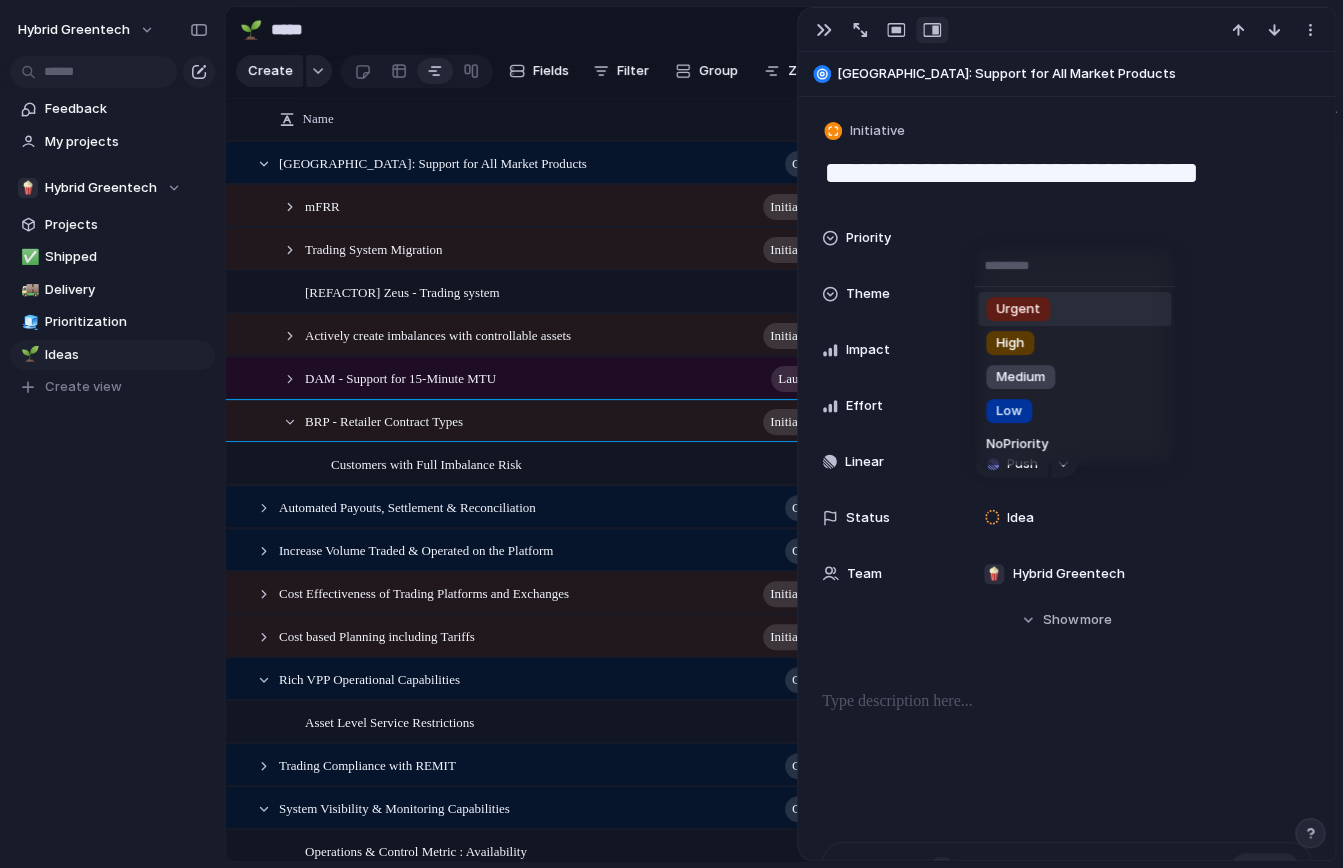 click on "Urgent   High   Medium   Low   No  Priority" at bounding box center (671, 434) 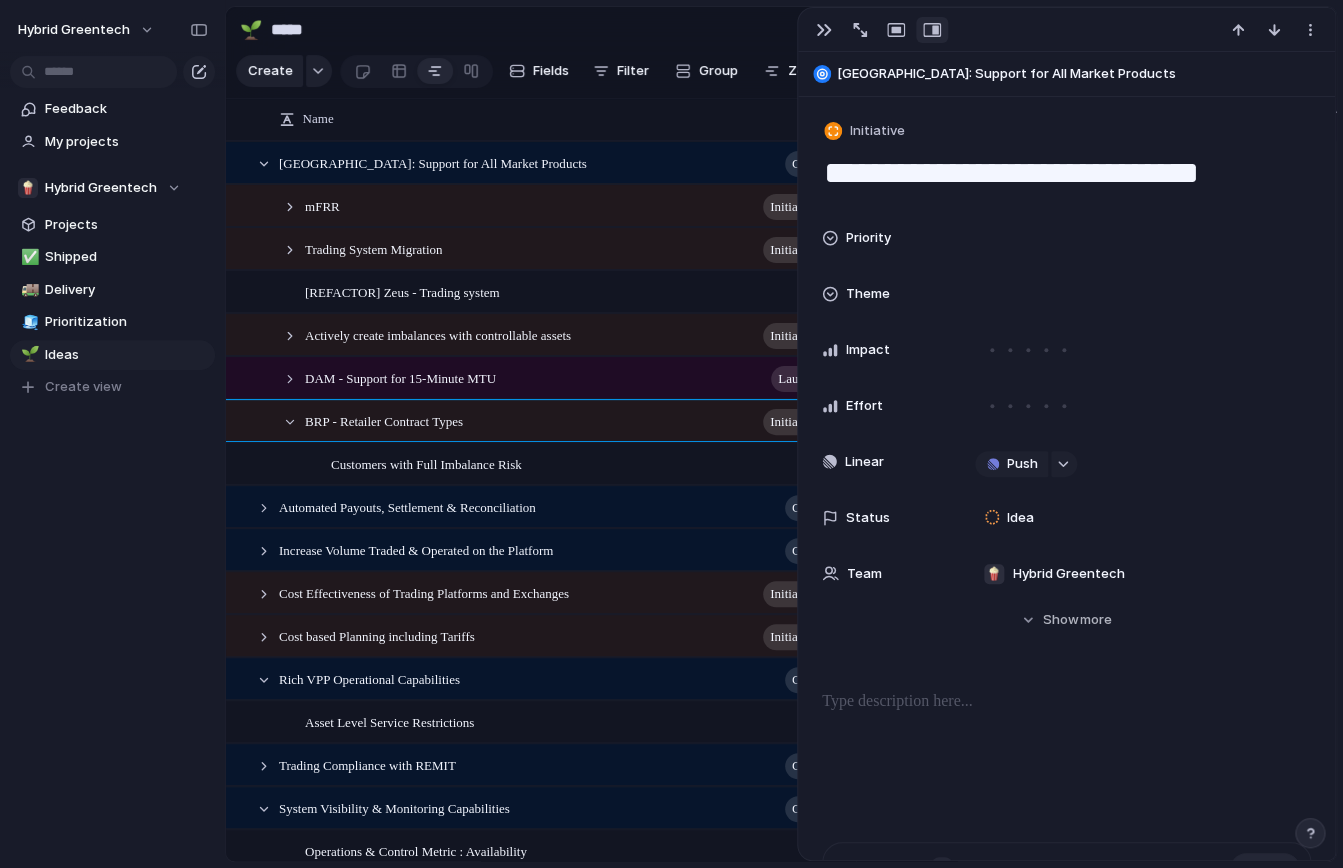 click on "Customers with Full Imbalance Risk" at bounding box center [590, 464] 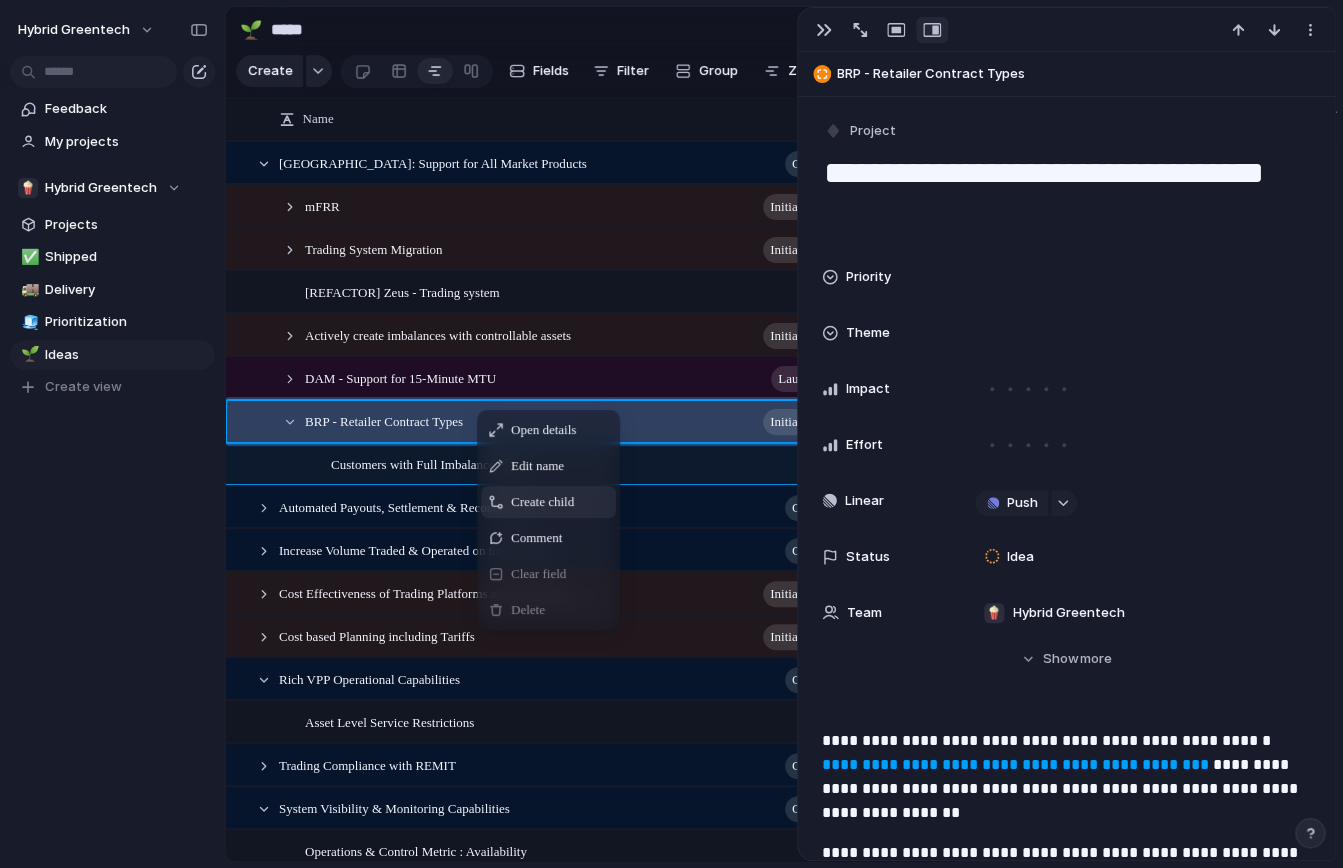 click on "Create child" at bounding box center [542, 502] 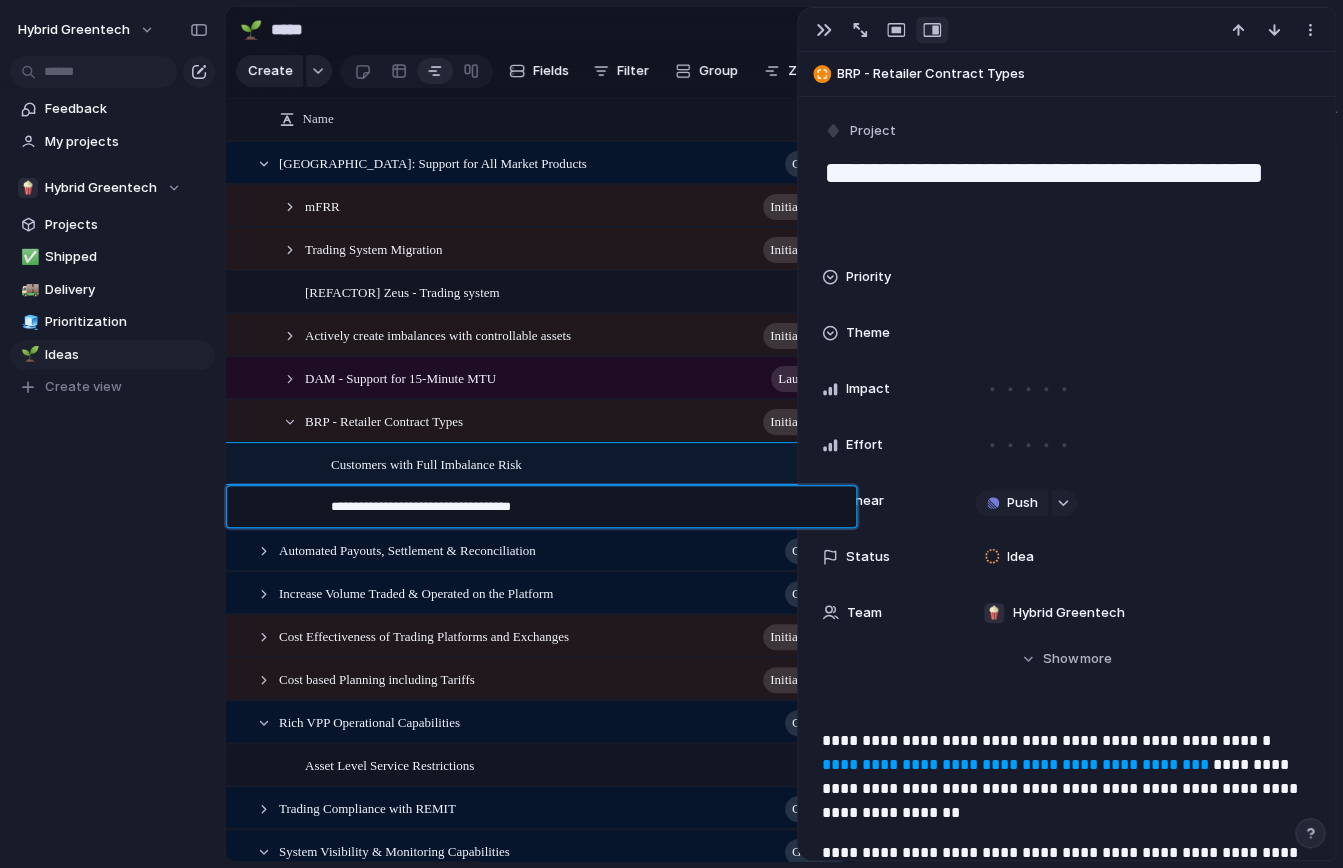 type on "**********" 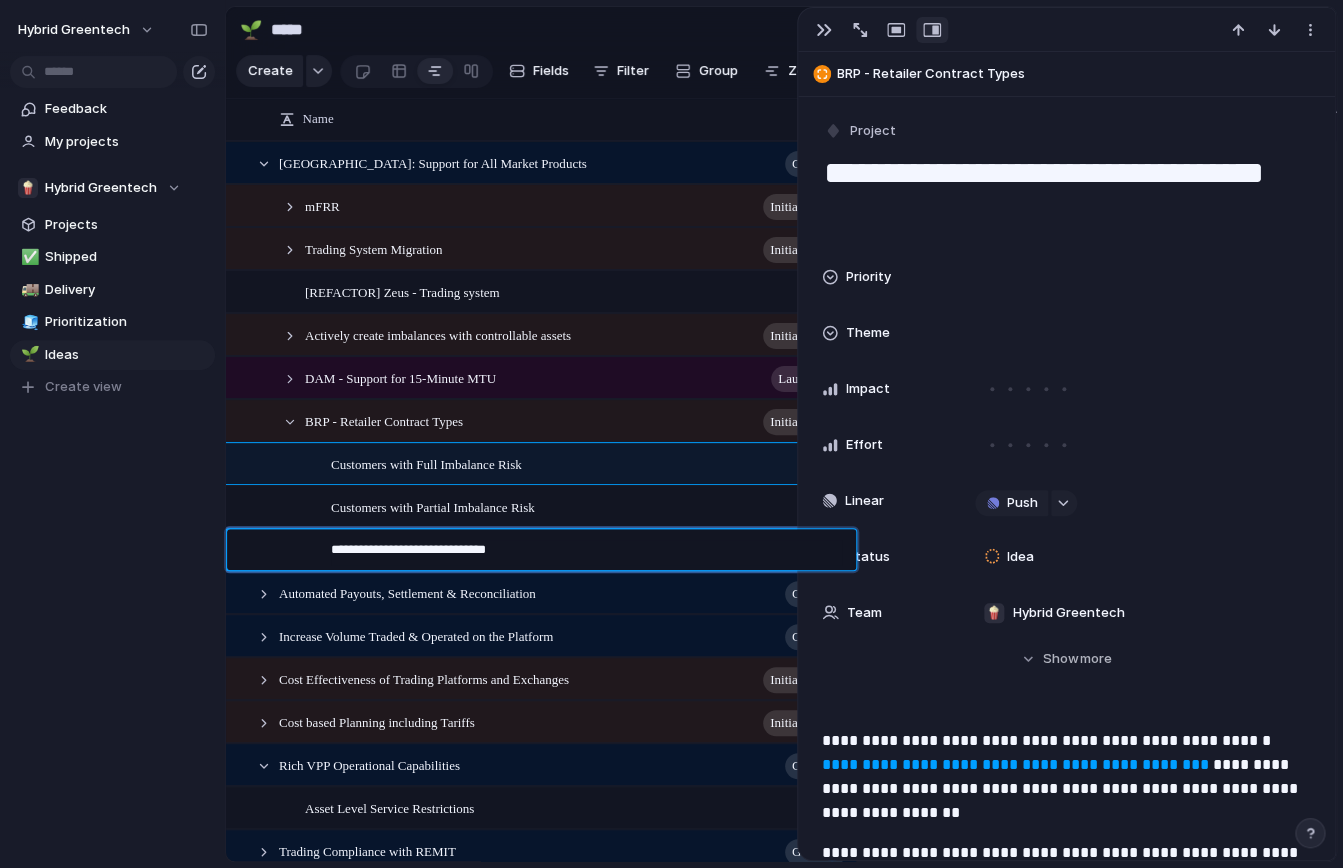 type on "**********" 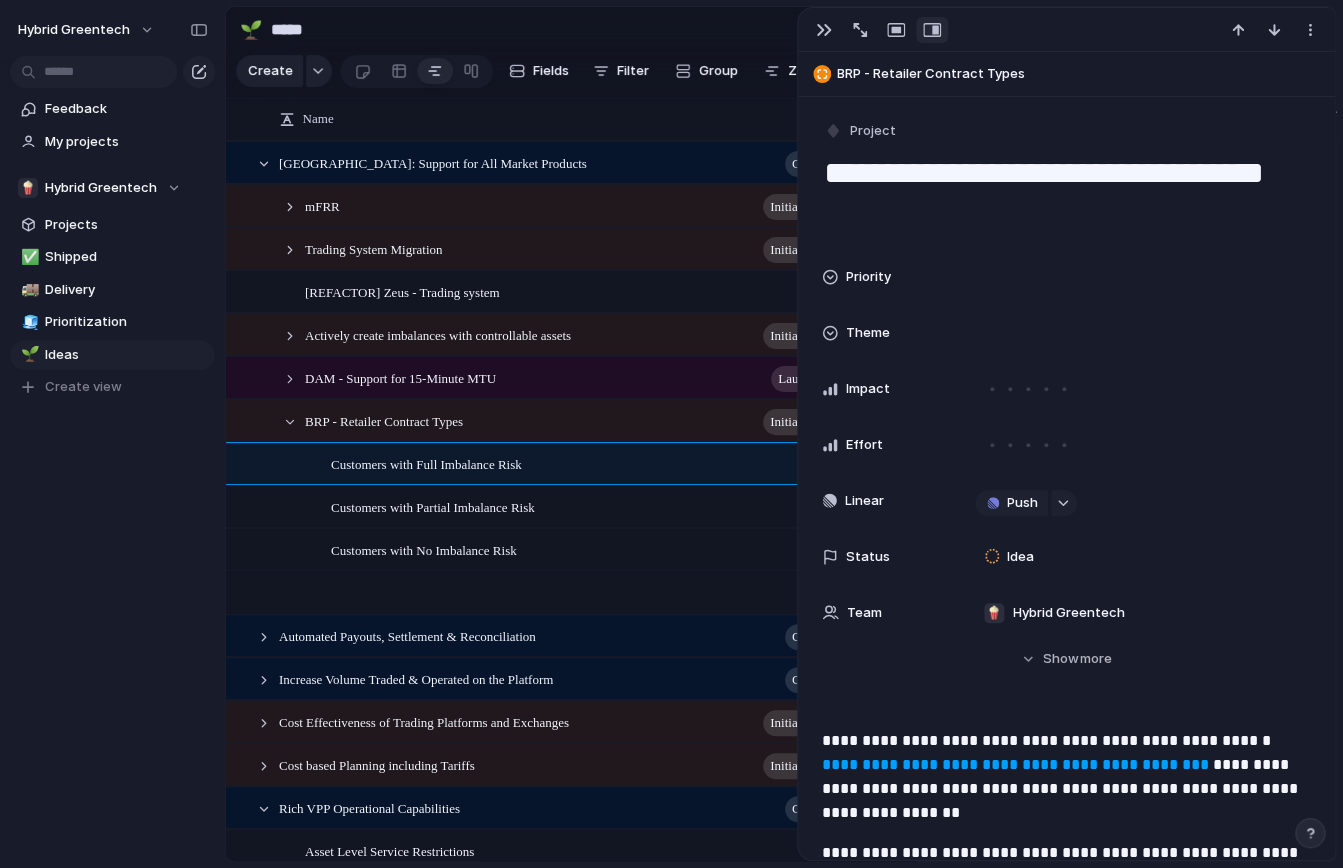 click on "Hybrid Greentech Feedback My projects 🍿 Hybrid Greentech Projects ✅ Shipped 🚚 Delivery 🧊 Prioritization 🌱 Ideas
To pick up a draggable item, press the space bar.
While dragging, use the arrow keys to move the item.
Press space again to drop the item in its new position, or press escape to cancel.
Create view Keep using Index You're approaching the free limit of 300 work items Upgrade plan 🌱 ***** 1 Share Create Fields Filter Group Zoom Linear Clear Save for everyone
Name [GEOGRAPHIC_DATA]: Support for All Market Products Goal mFRR initiative Trading System Migration initiative [REFACTOR] Zeus - Trading system Actively create imbalances with controllable assets initiative DAM - Support for 15-Minute MTU Launch BRP - Retailer Contract Types initiative Customers with Full Imbalance Risk Automated Payouts, Settlement & Reconciliation Goal Increase Volume Traded & Operated on the Platform Goal Goal Goal" at bounding box center [671, 0] 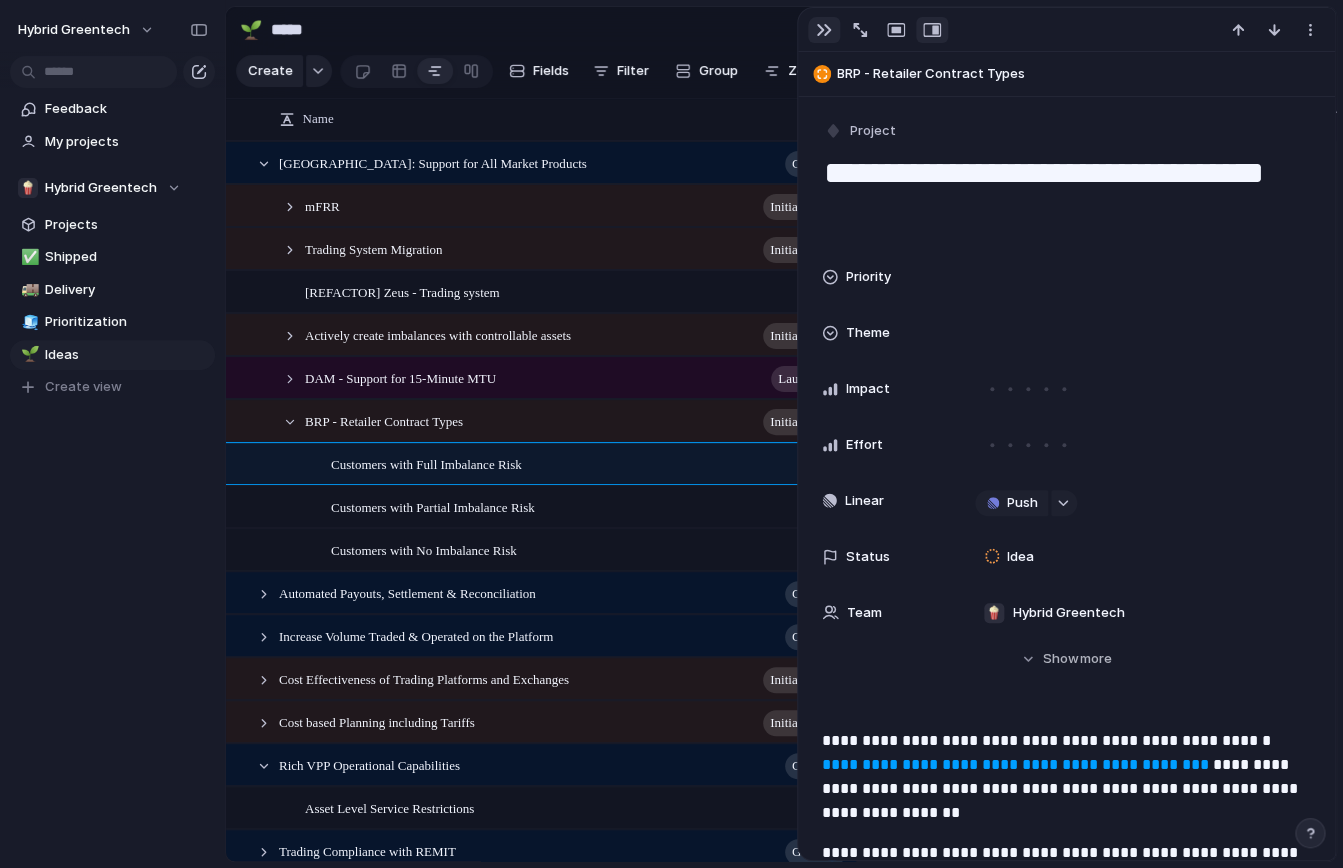 click at bounding box center (824, 30) 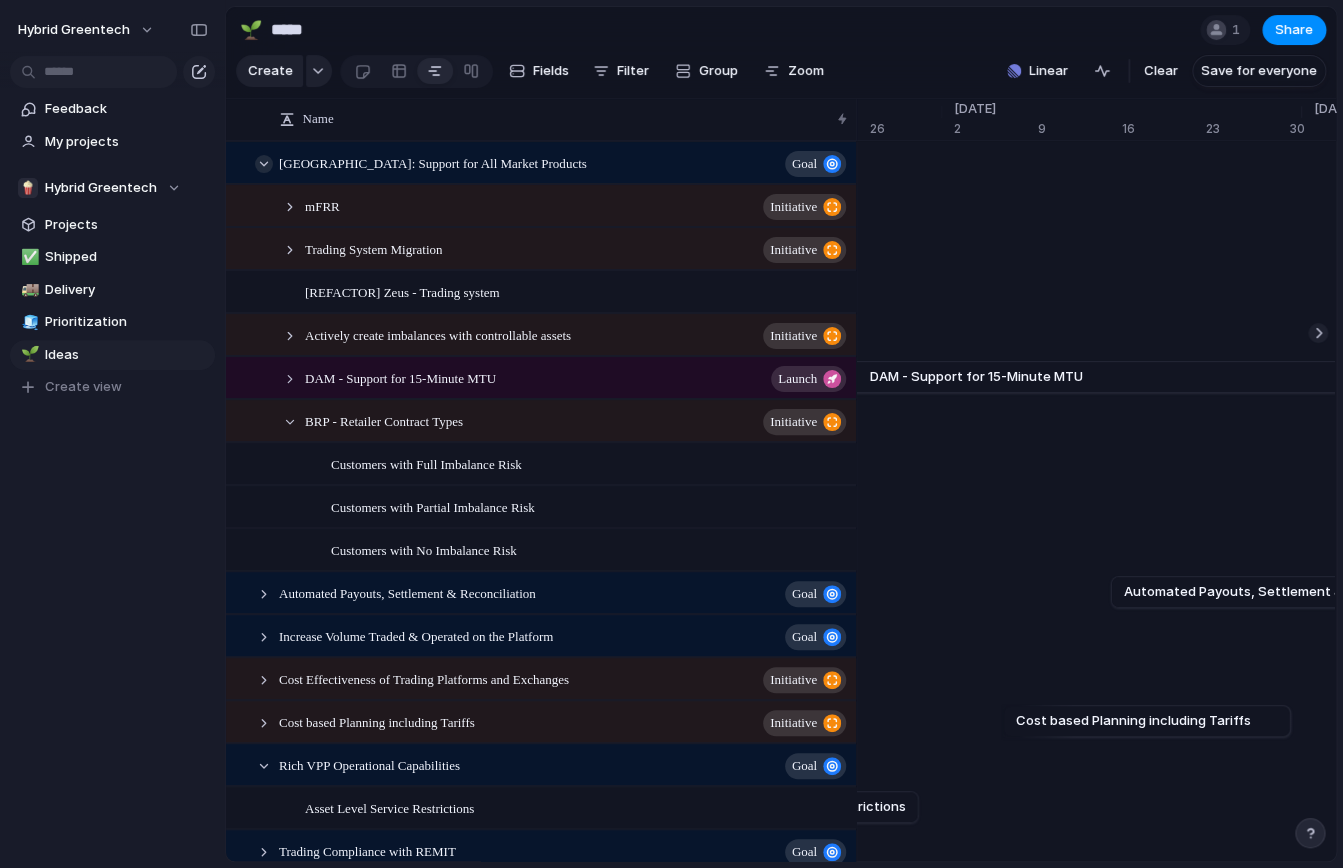 click at bounding box center (264, 164) 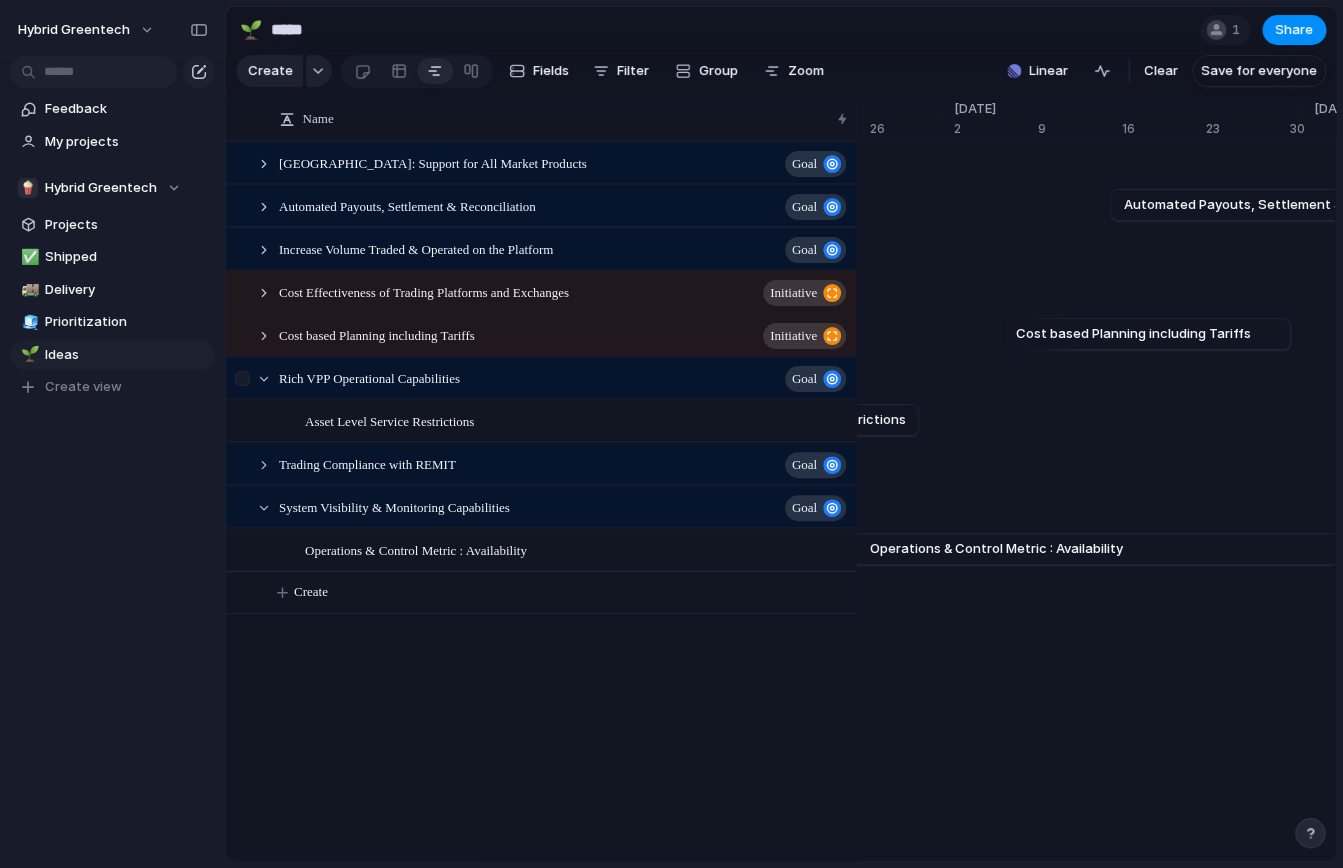 click at bounding box center (245, 385) 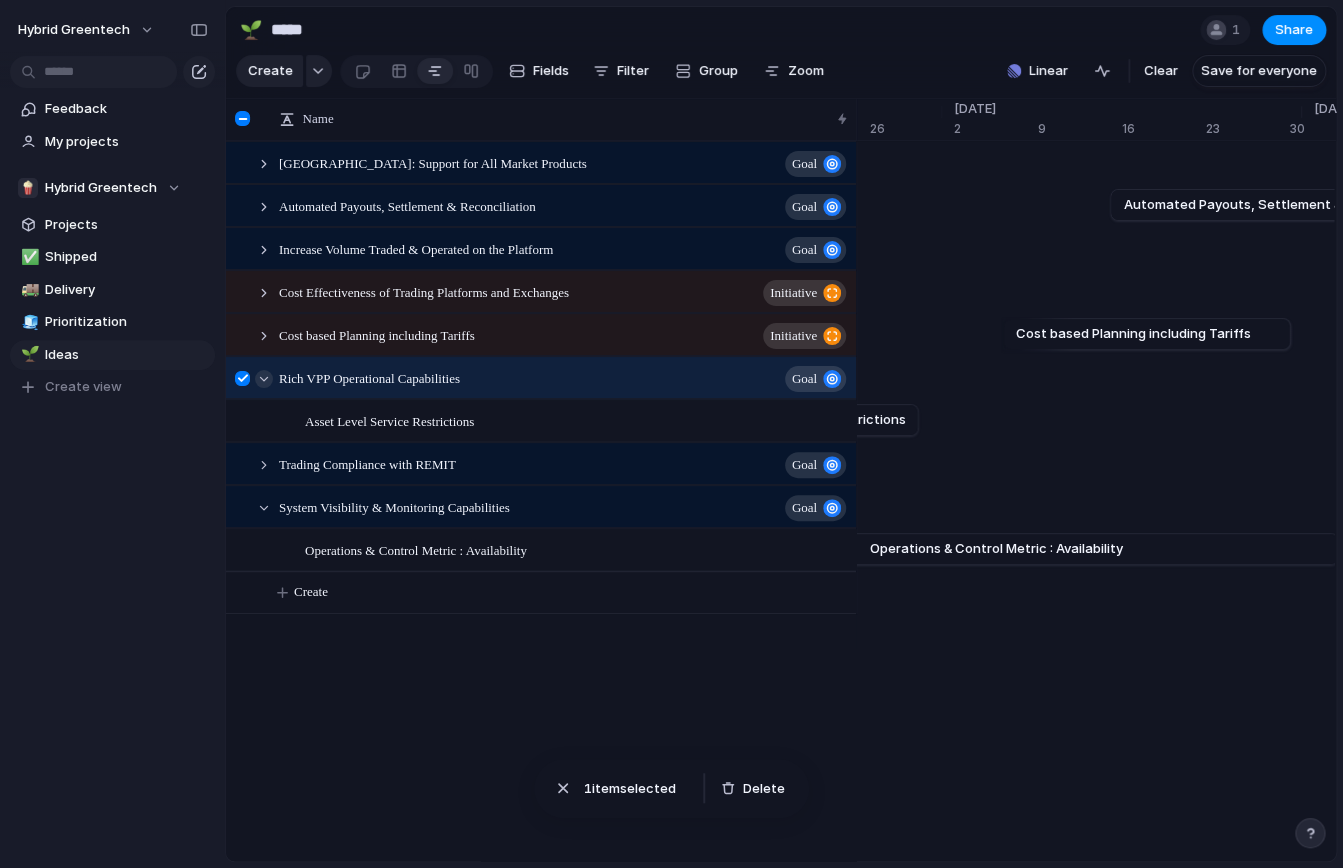 click at bounding box center [264, 379] 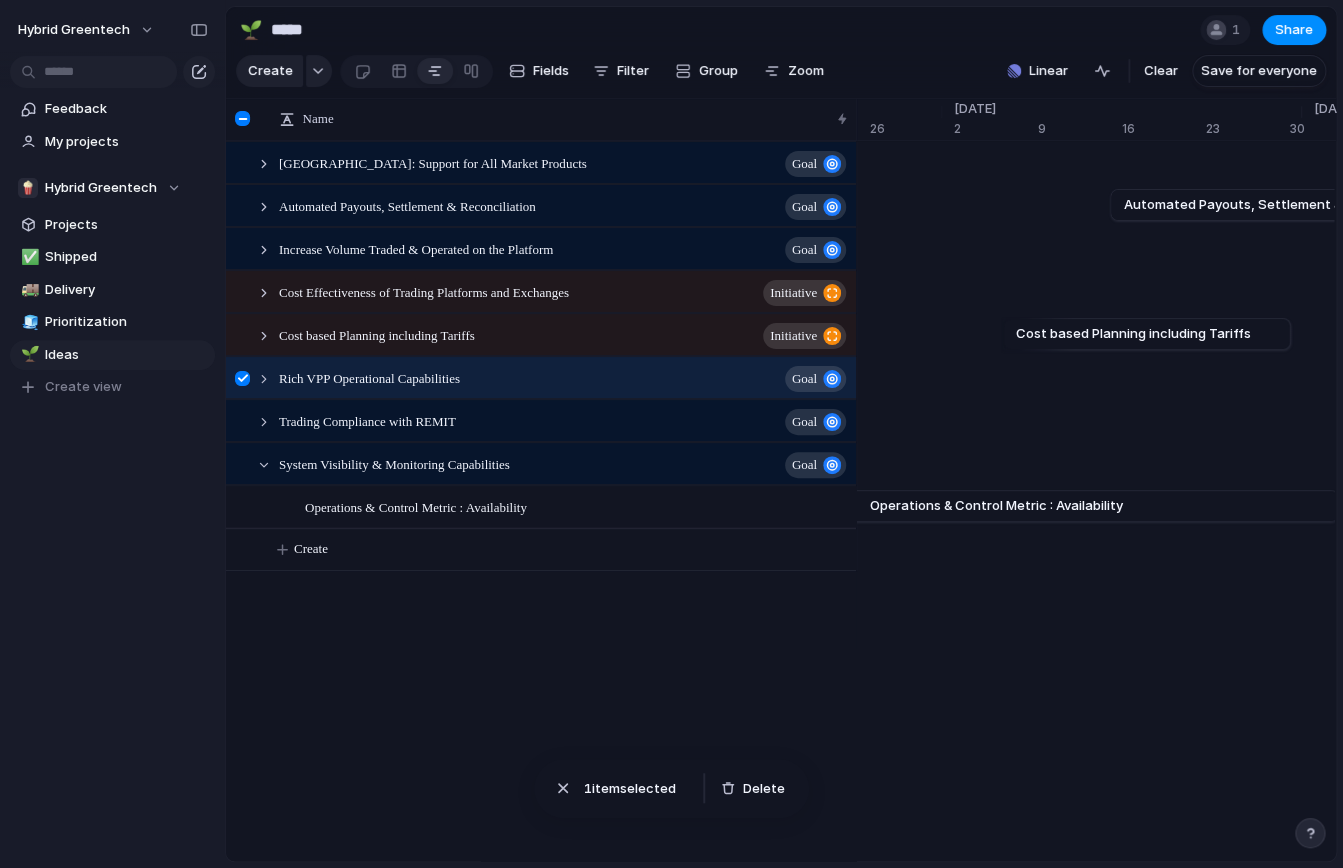 click at bounding box center [242, 378] 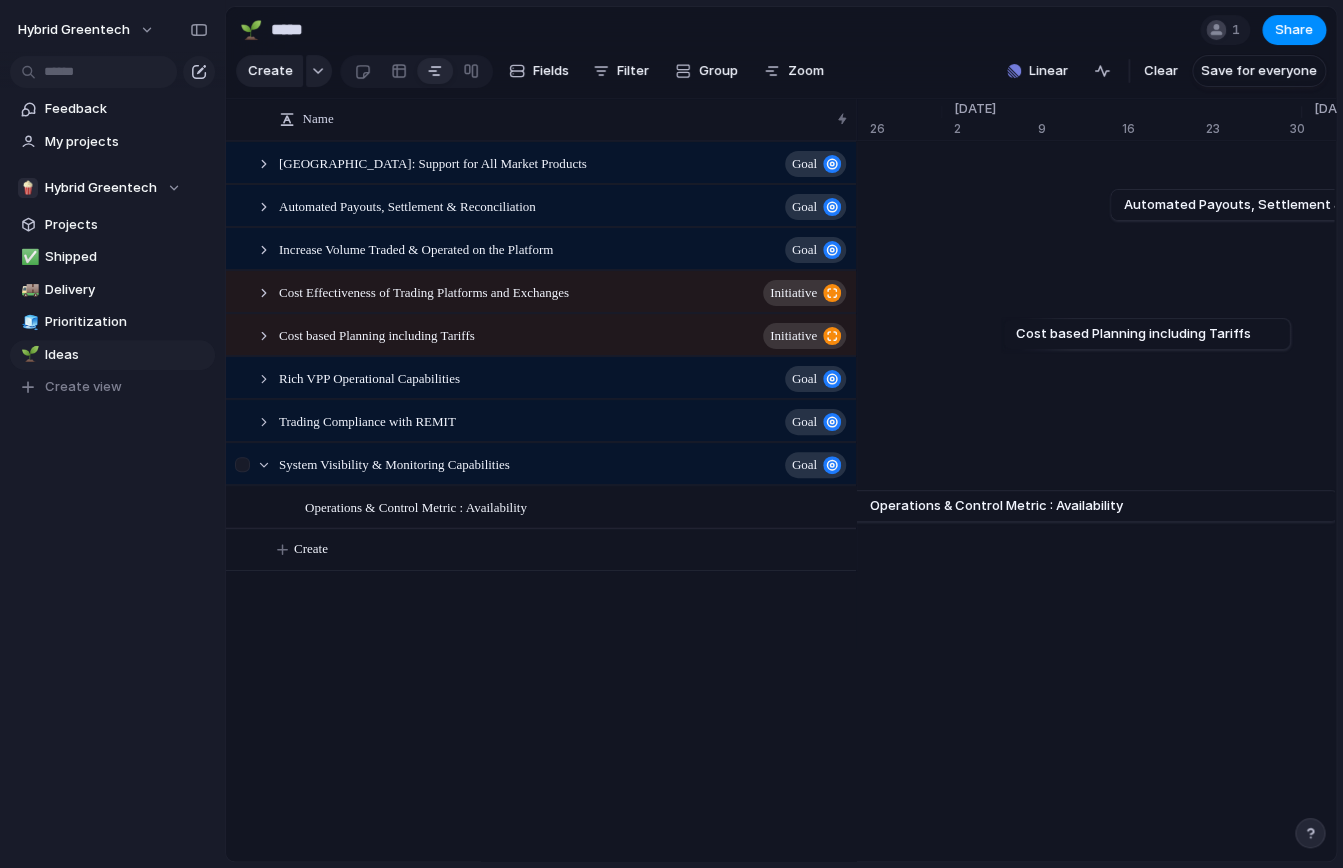 click on "System Visibility & Monitoring Capabilities Goal" at bounding box center (541, 464) 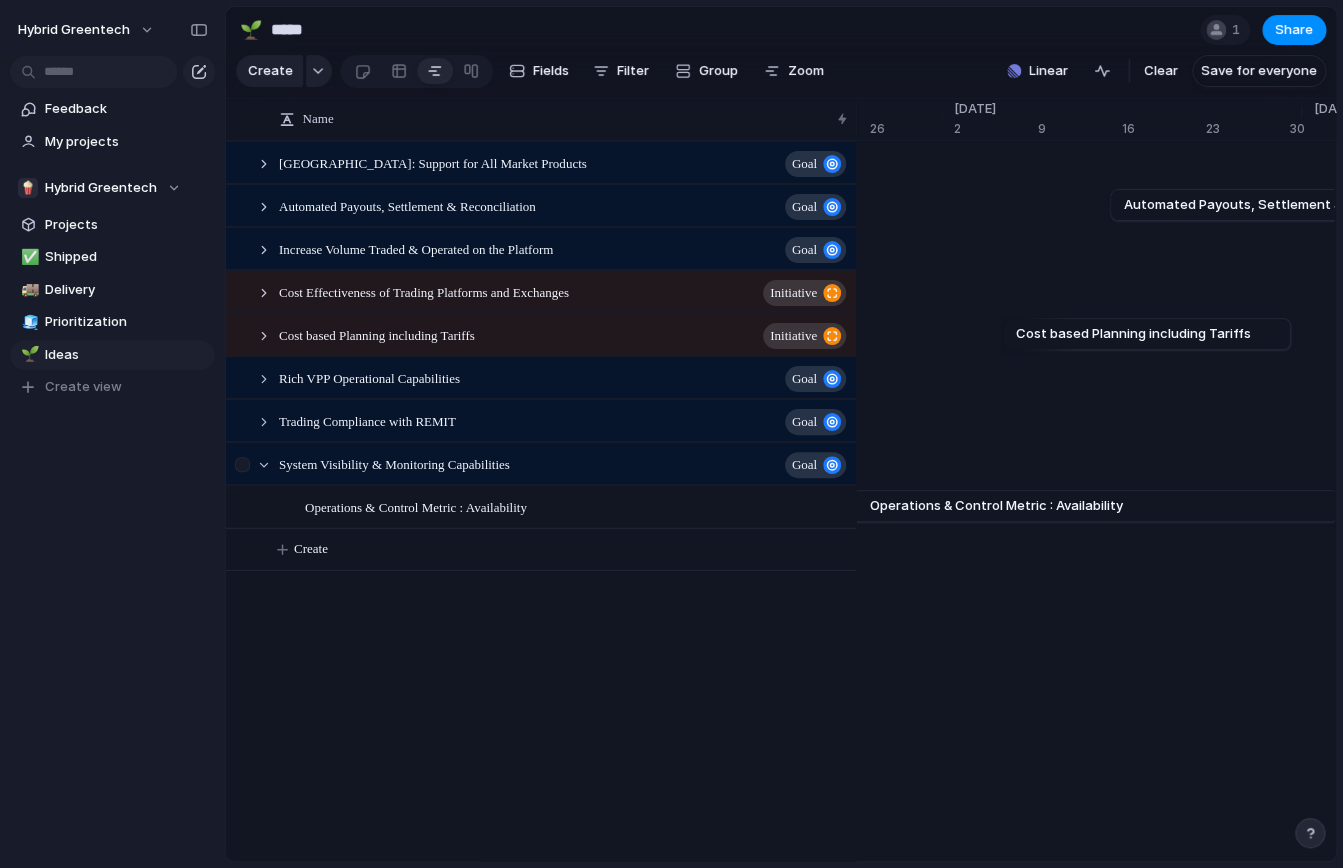 click at bounding box center [245, 471] 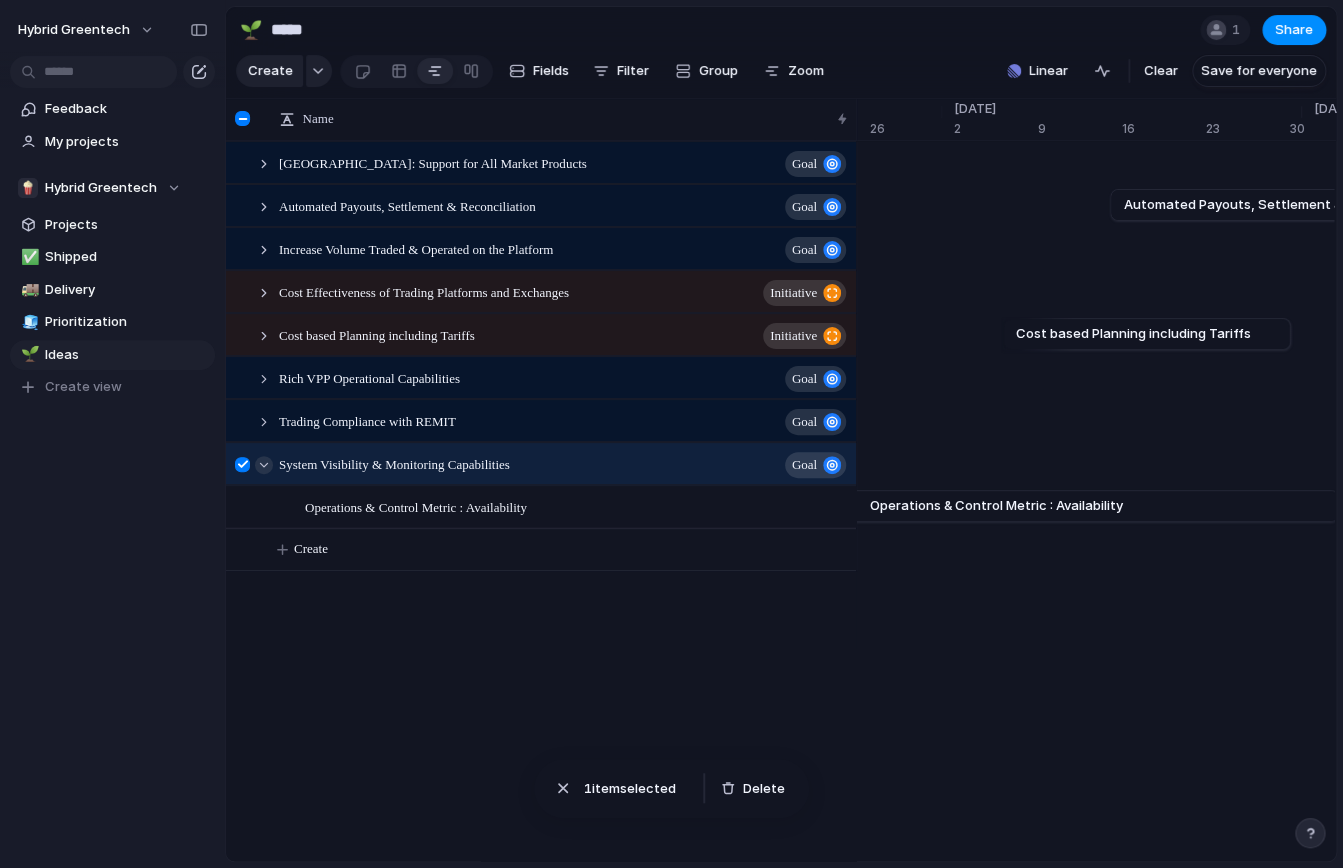 click at bounding box center (264, 465) 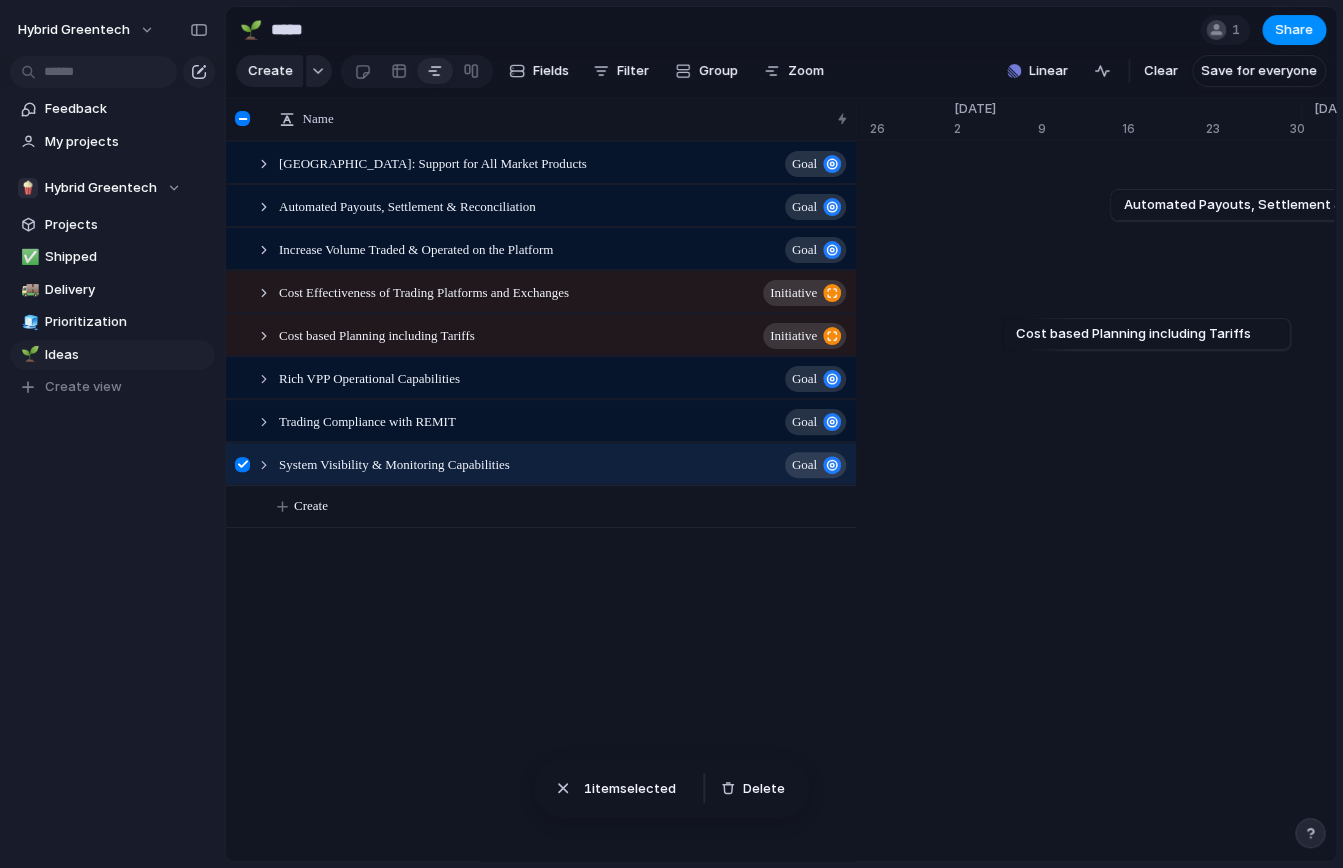 click at bounding box center (242, 464) 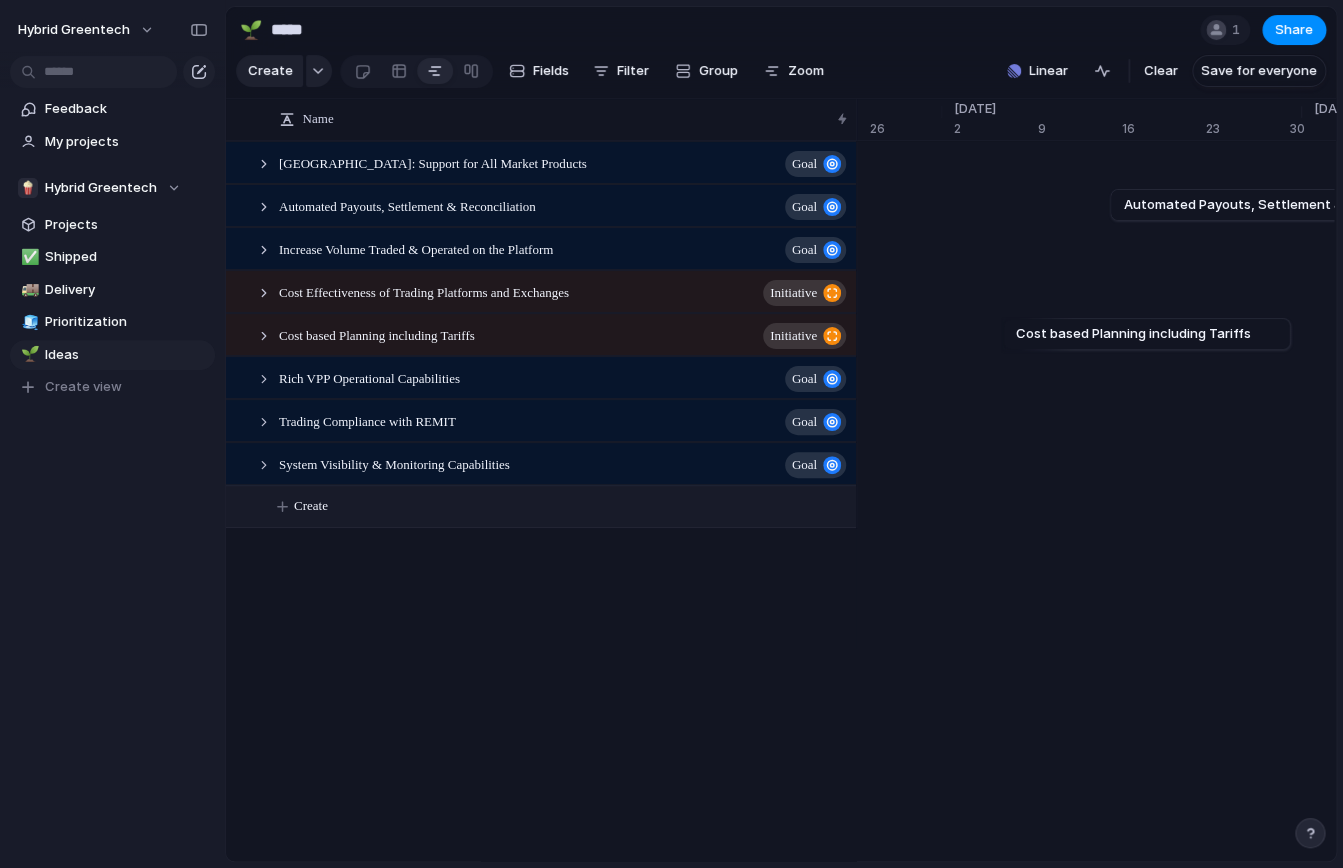 click on "Create" at bounding box center [311, 506] 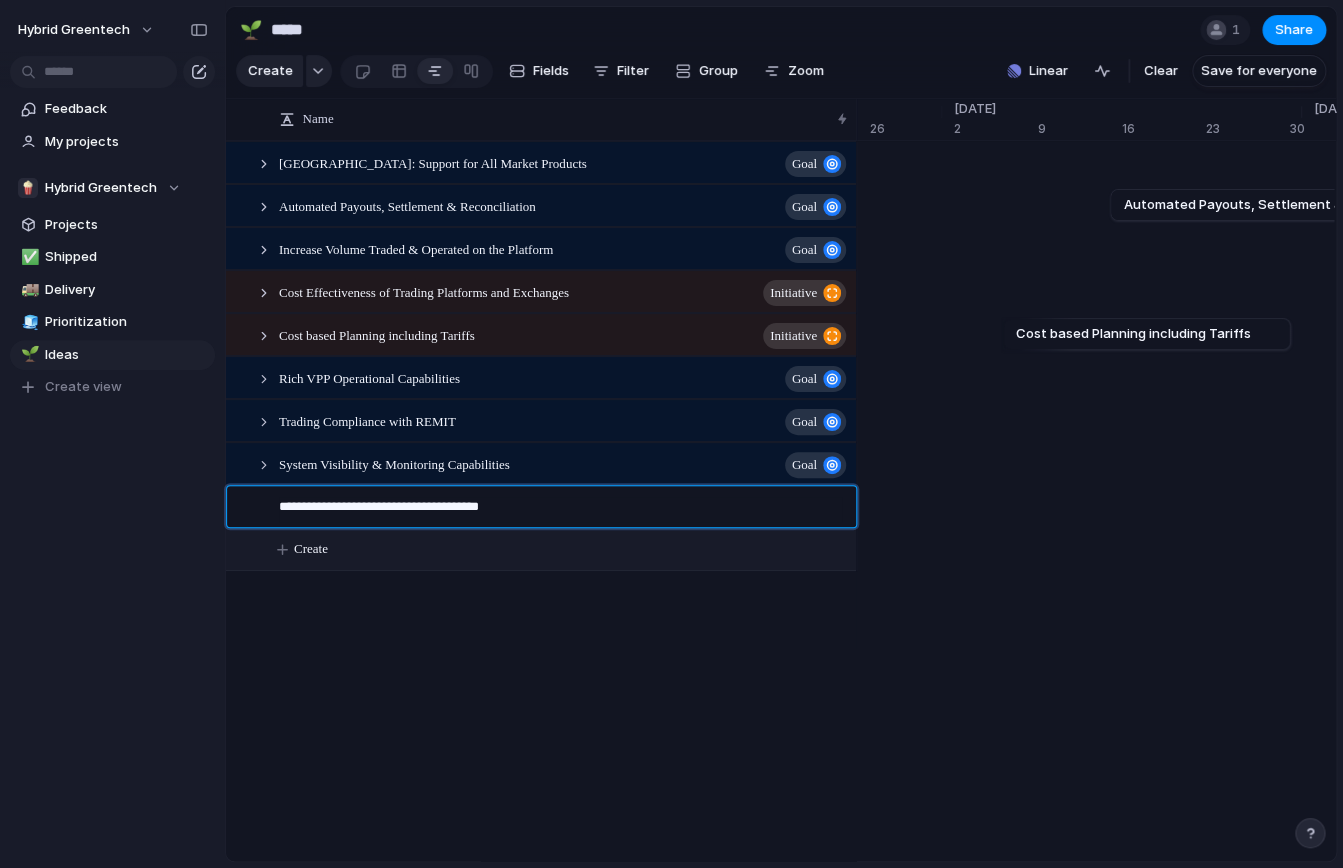 type on "**********" 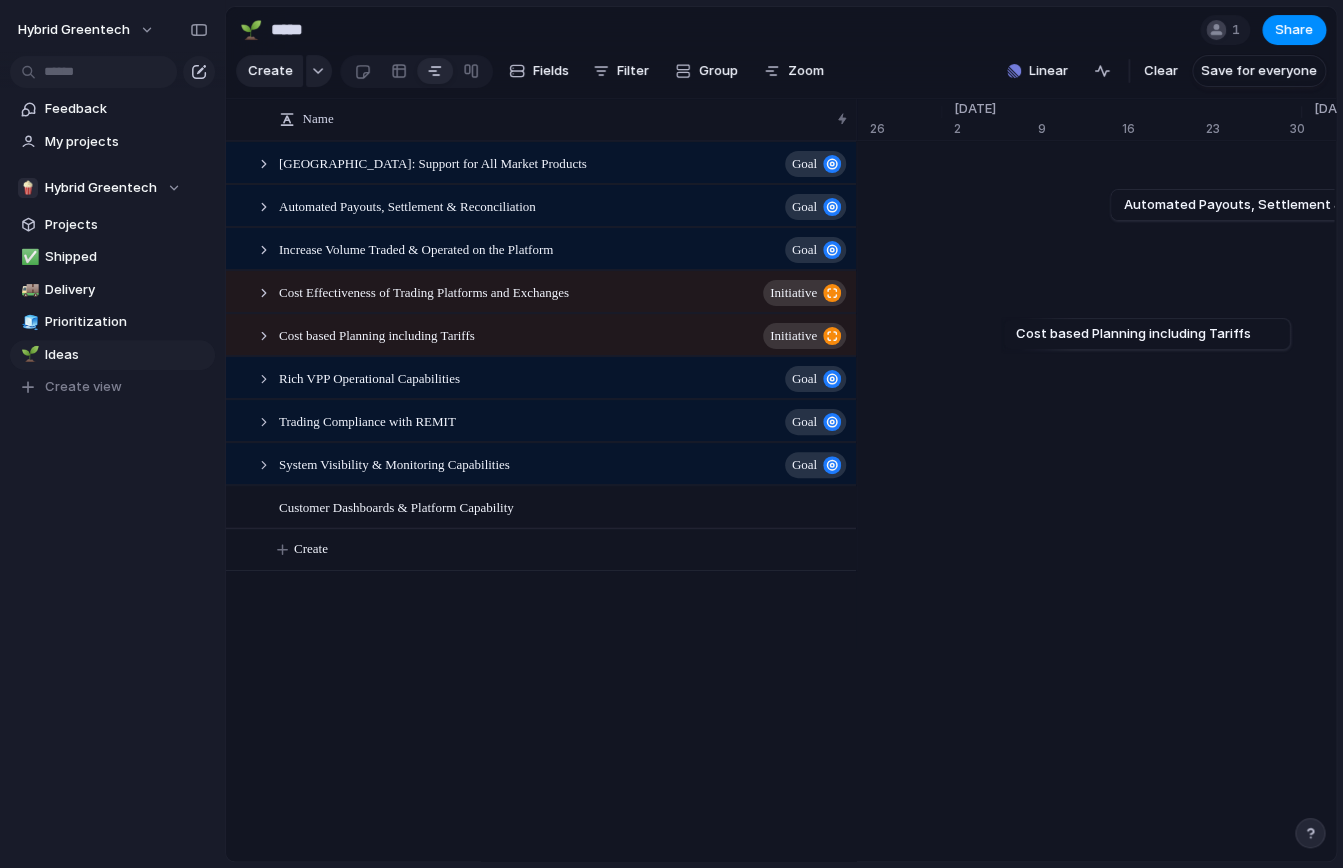 click on "Hybrid Greentech Feedback My projects 🍿 Hybrid Greentech Projects ✅ Shipped 🚚 Delivery 🧊 Prioritization 🌱 Ideas
To pick up a draggable item, press the space bar.
While dragging, use the arrow keys to move the item.
Press space again to drop the item in its new position, or press escape to cancel.
Create view Keep using Index You're approaching the free limit of 300 work items Upgrade plan 🌱 ***** 1 Share Create Fields Filter Group Zoom Linear Clear Save for everyone
Name [GEOGRAPHIC_DATA]: Support for All Market Products Goal Automated Payouts, Settlement & Reconciliation Goal Increase Volume Traded & Operated on the Platform Goal Cost Effectiveness of Trading Platforms and Exchanges initiative Cost based Planning including Tariffs initiative Rich VPP Operational Capabilities Goal Trading Compliance with REMIT Goal System Visibility & Monitoring Capabilities Goal Create" at bounding box center (671, 0) 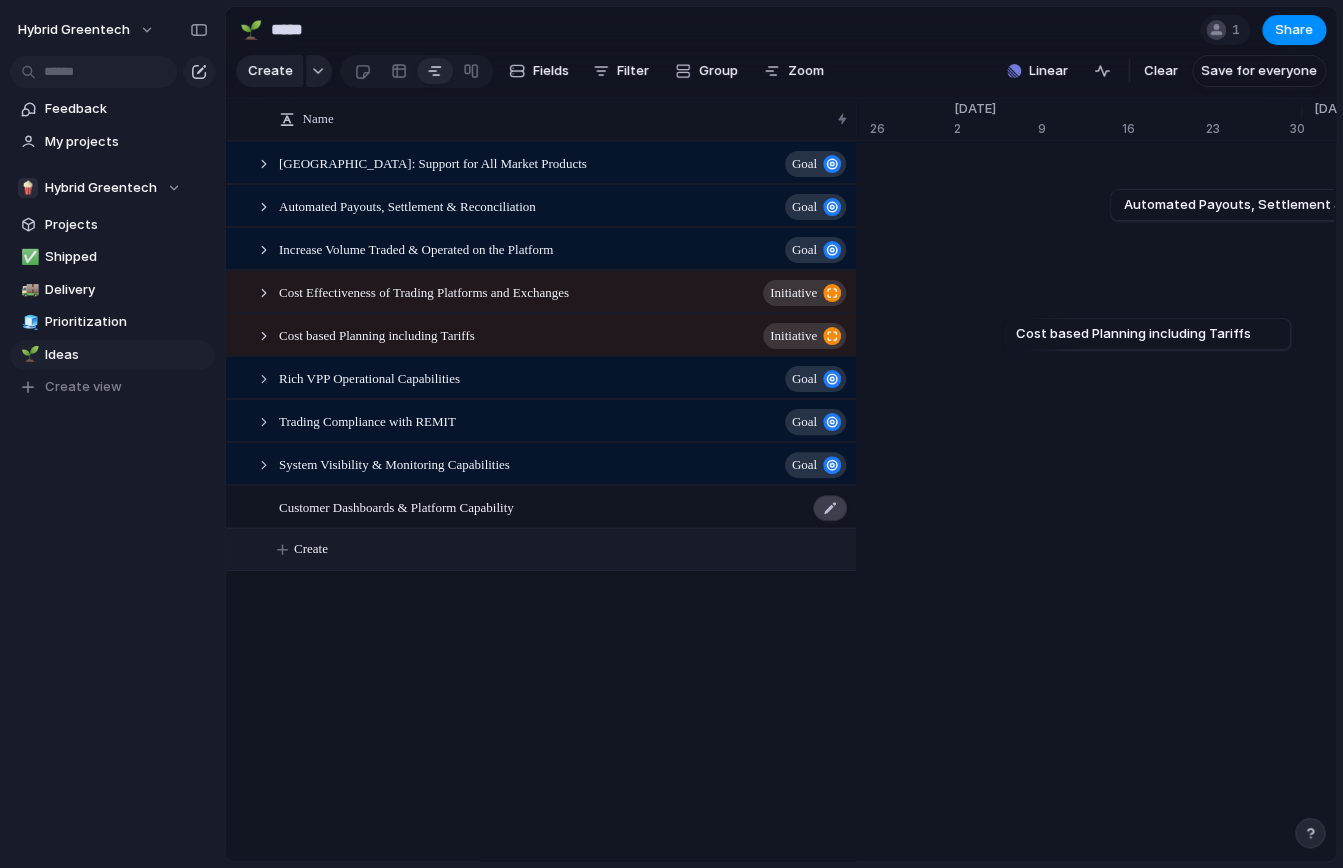 click at bounding box center [830, 508] 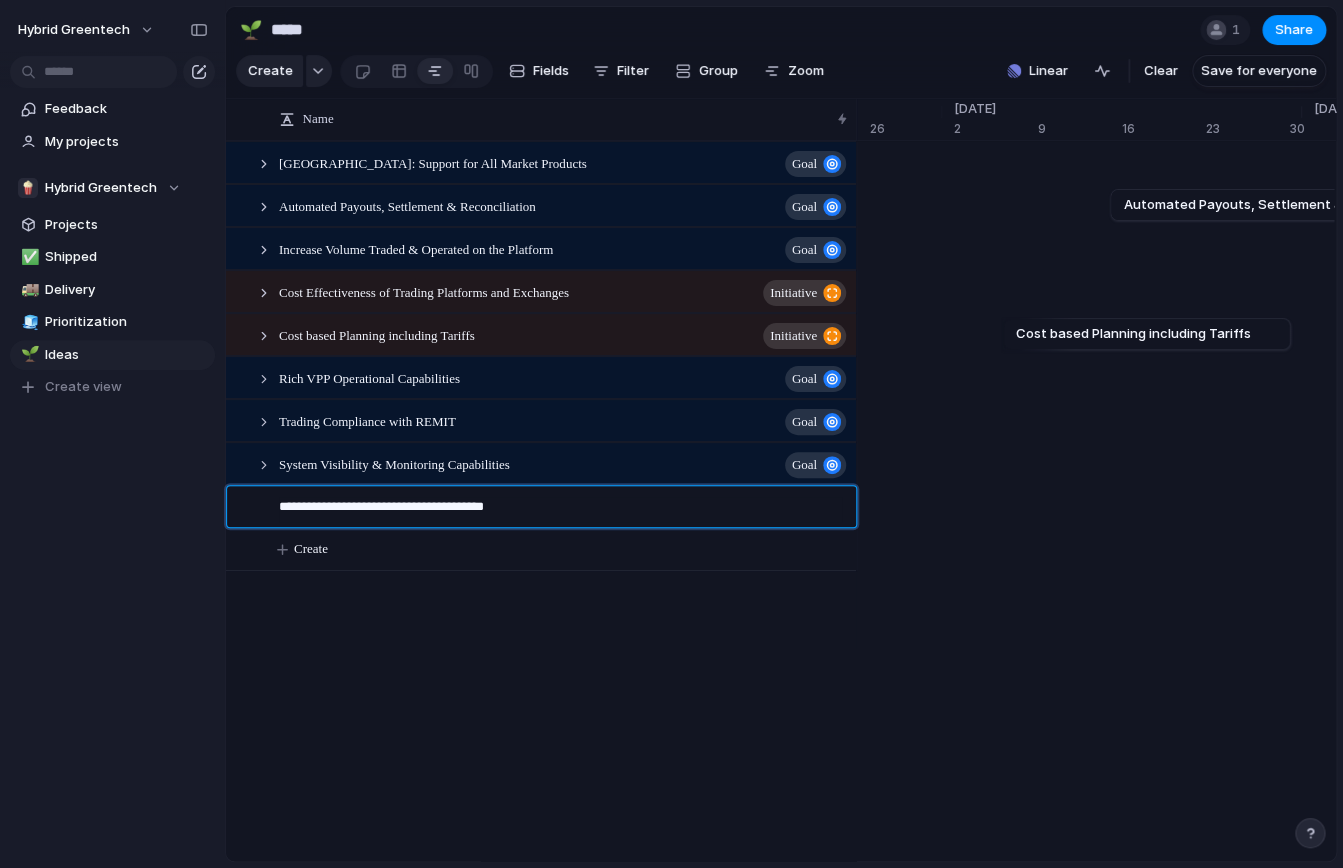 click on "**********" at bounding box center [560, 509] 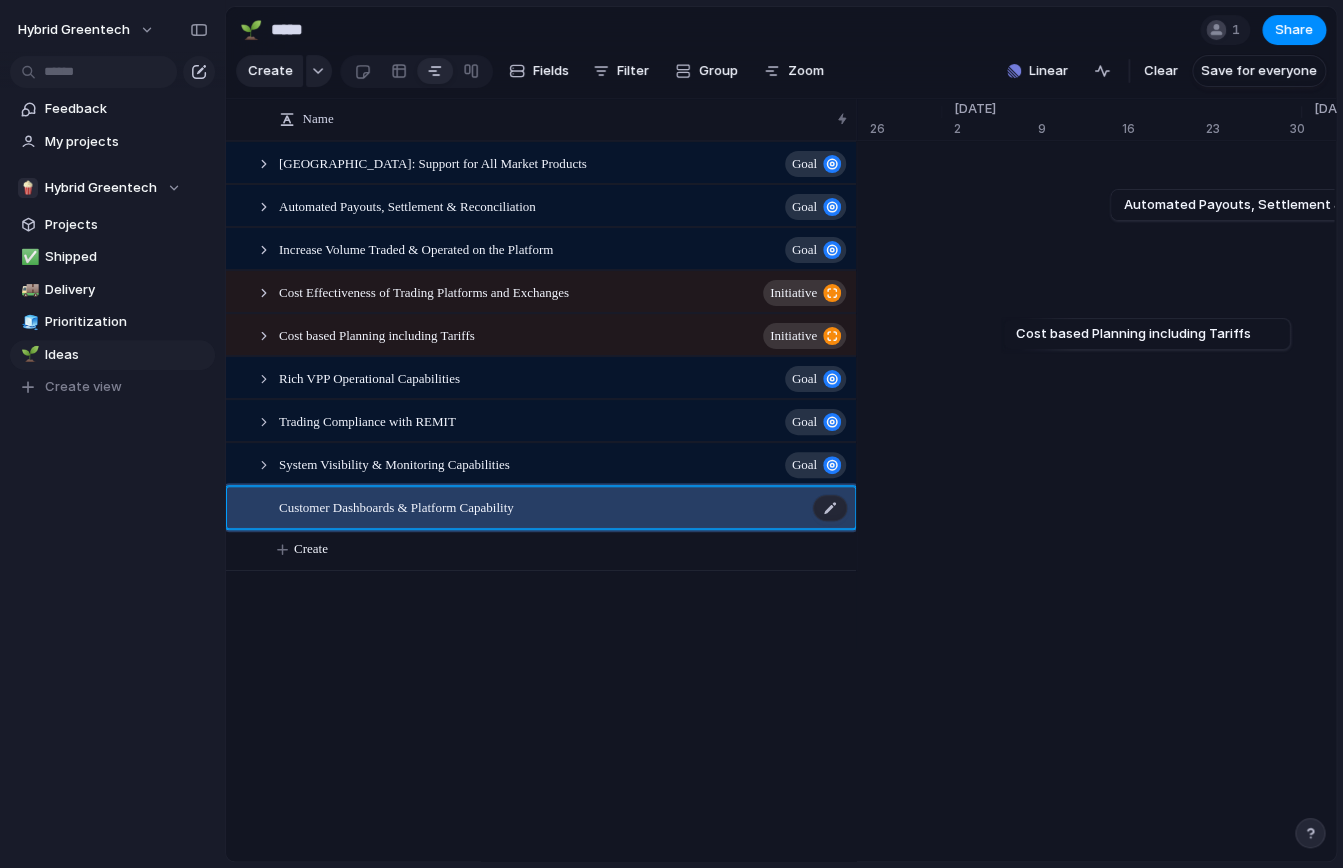 click on "Customer Dashboards & Platform Capability" at bounding box center (564, 507) 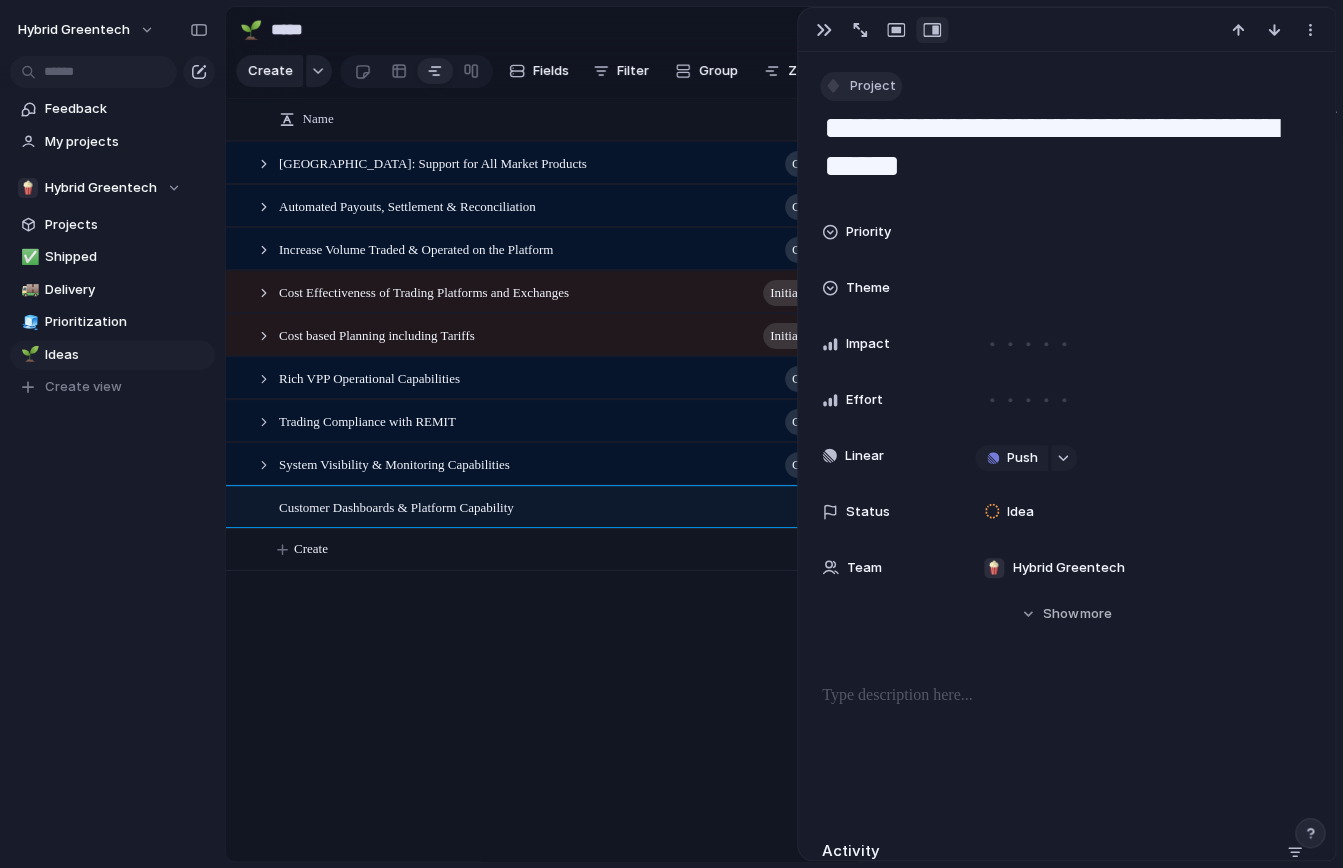 click on "Project" at bounding box center [873, 86] 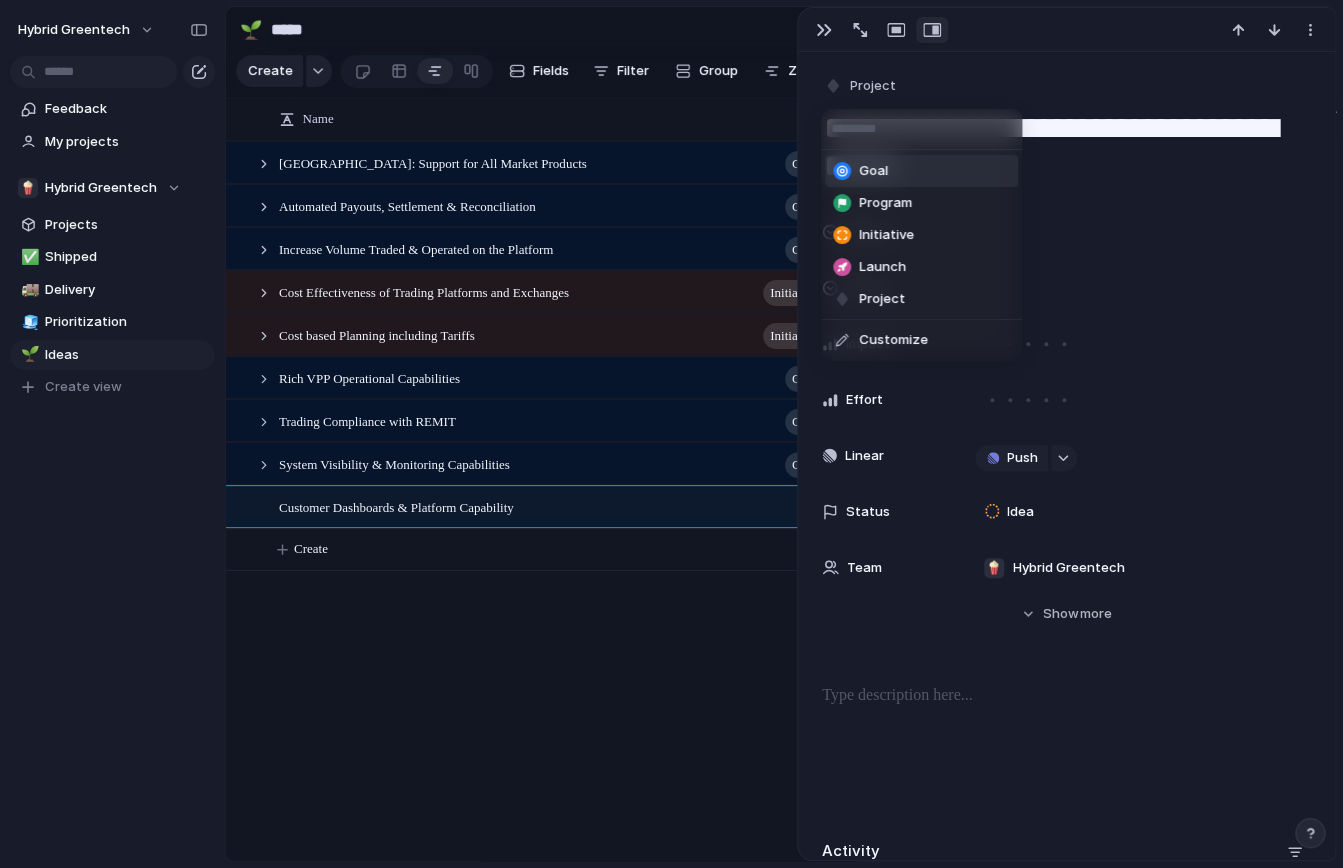 click on "Goal" at bounding box center [873, 171] 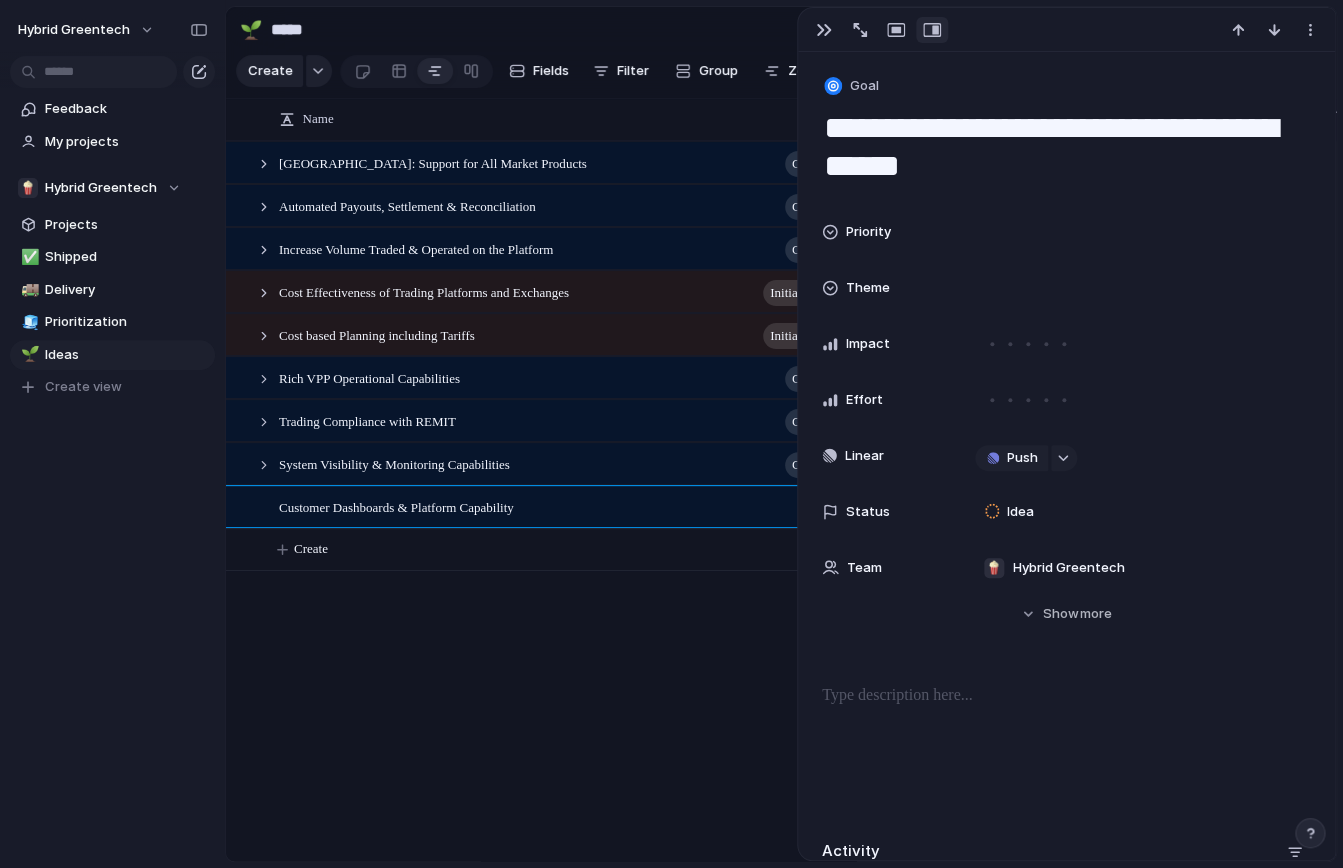 click on "Name [GEOGRAPHIC_DATA]: Support for All Market Products Goal Automated Payouts, Settlement & Reconciliation Goal Increase Volume Traded & Operated on the Platform Goal Cost Effectiveness of Trading Platforms and Exchanges initiative Cost based Planning including Tariffs initiative Rich VPP Operational Capabilities Goal Trading Compliance with REMIT Goal System Visibility & Monitoring Capabilities Goal Customer Dashboards & Platform Capability Create" at bounding box center [541, 1585] 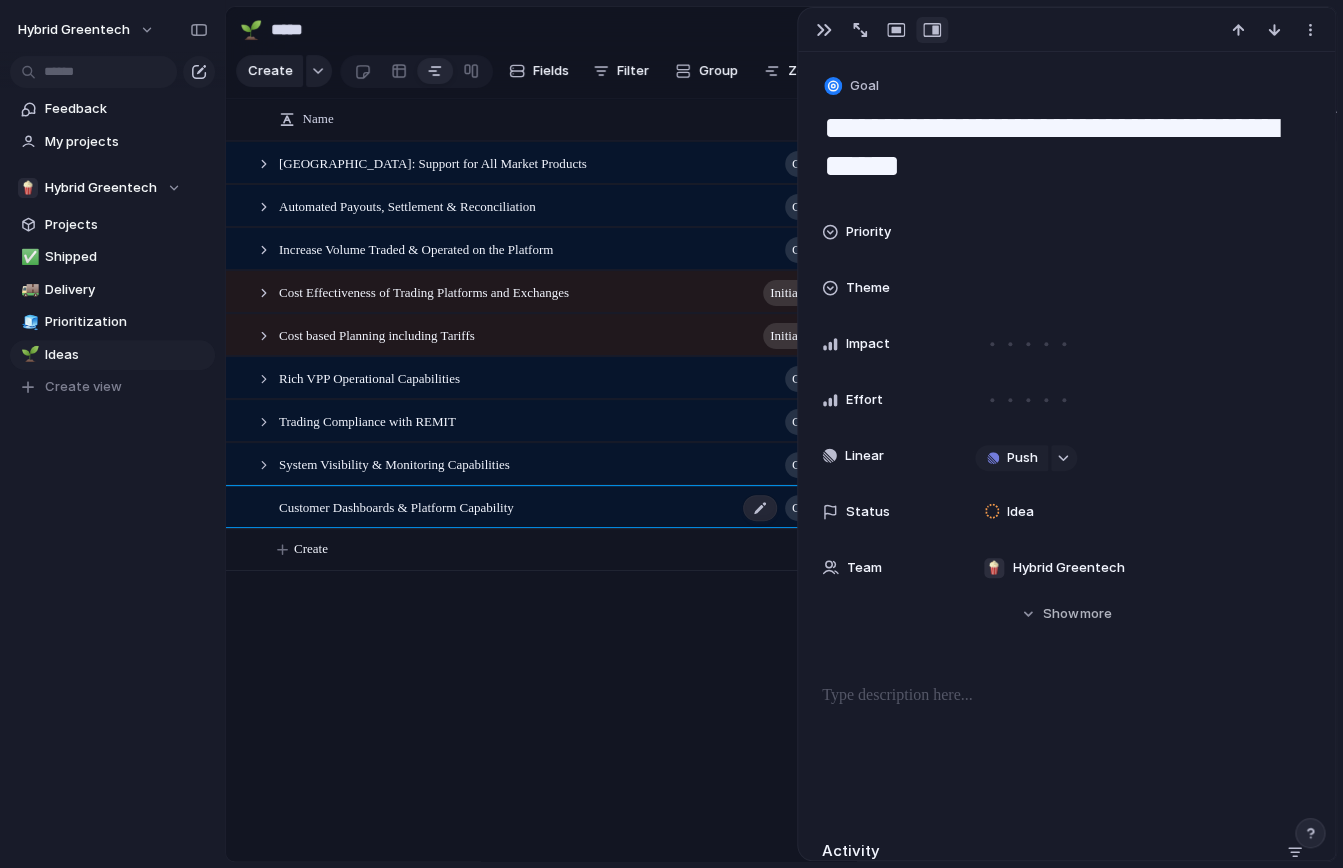 click on "Customer Dashboards & Platform Capability Goal" at bounding box center [564, 507] 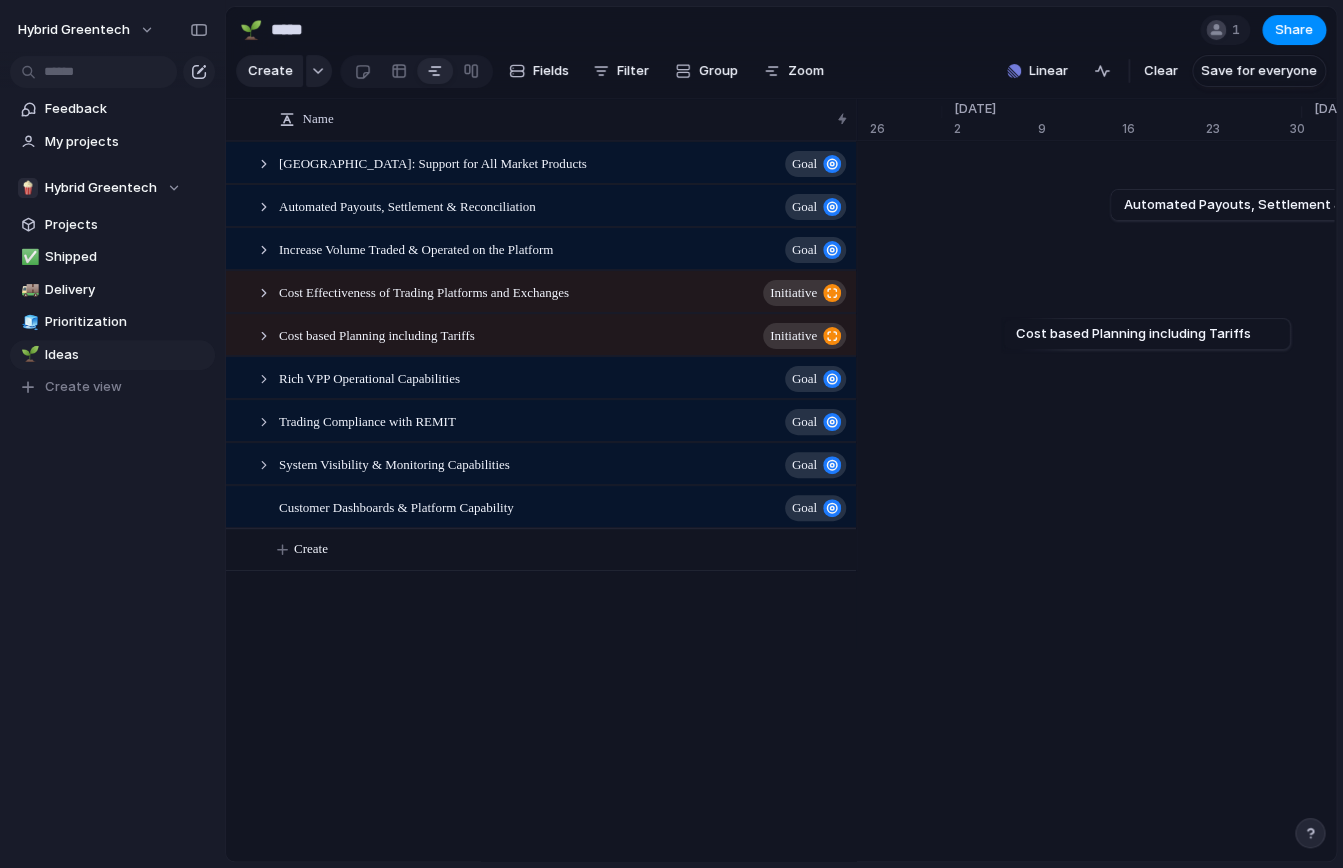 click on "Name [GEOGRAPHIC_DATA]: Support for All Market Products Goal Automated Payouts, Settlement & Reconciliation Goal Increase Volume Traded & Operated on the Platform Goal Cost Effectiveness of Trading Platforms and Exchanges initiative Cost based Planning including Tariffs initiative Rich VPP Operational Capabilities Goal Trading Compliance with REMIT Goal System Visibility & Monitoring Capabilities Goal Customer Dashboards & Platform Capability Goal Create" at bounding box center [541, 1585] 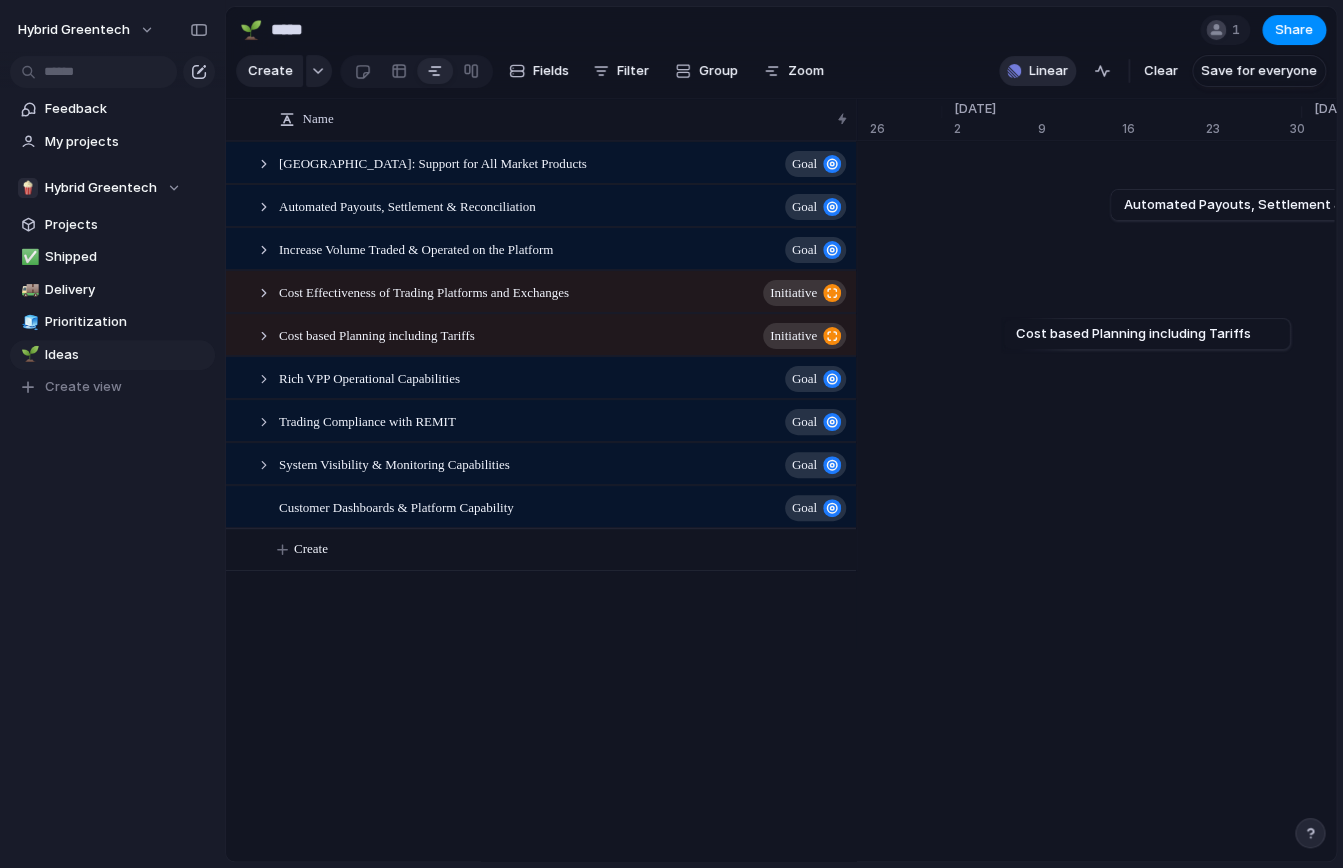 click on "Linear" at bounding box center [1037, 71] 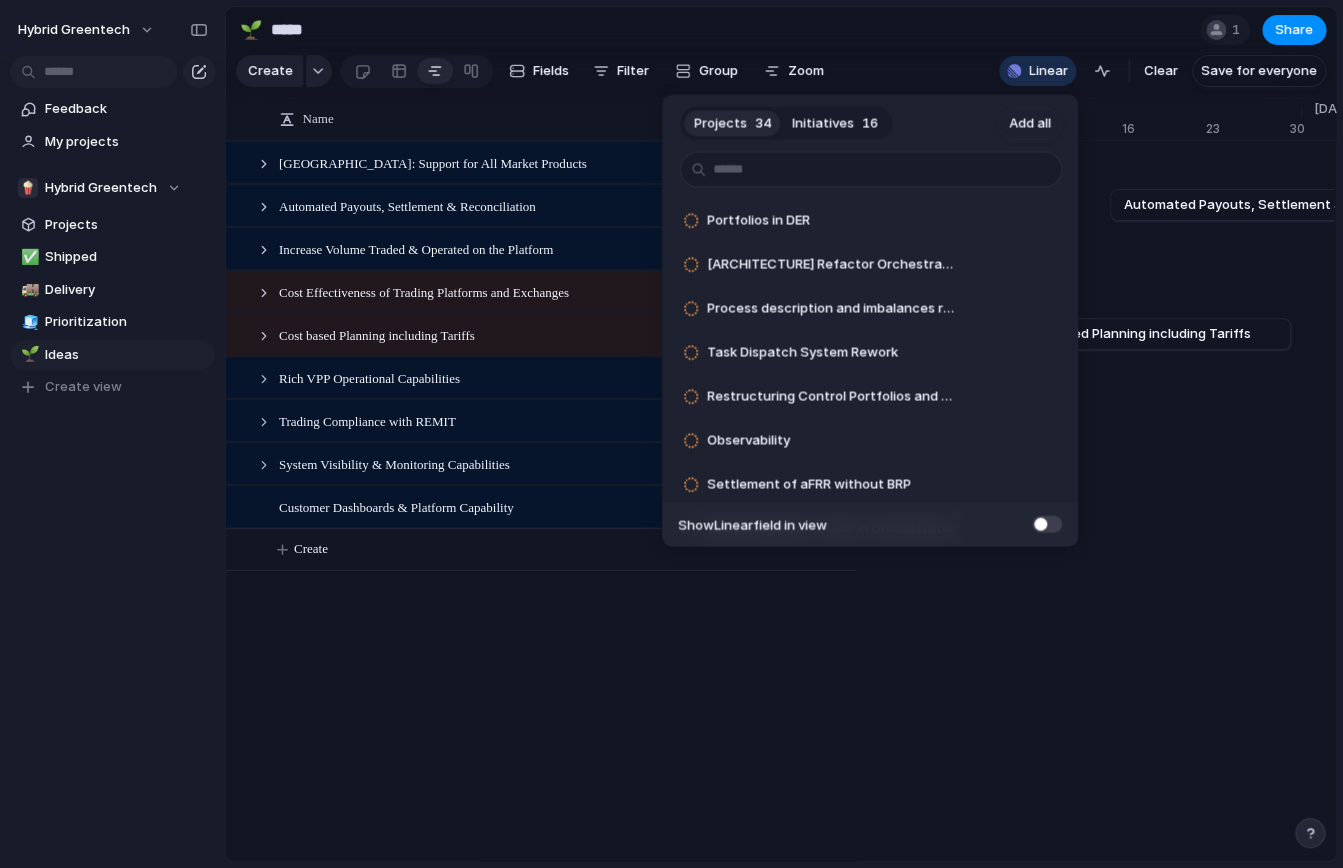 click on "Initiatives 16" at bounding box center [835, 123] 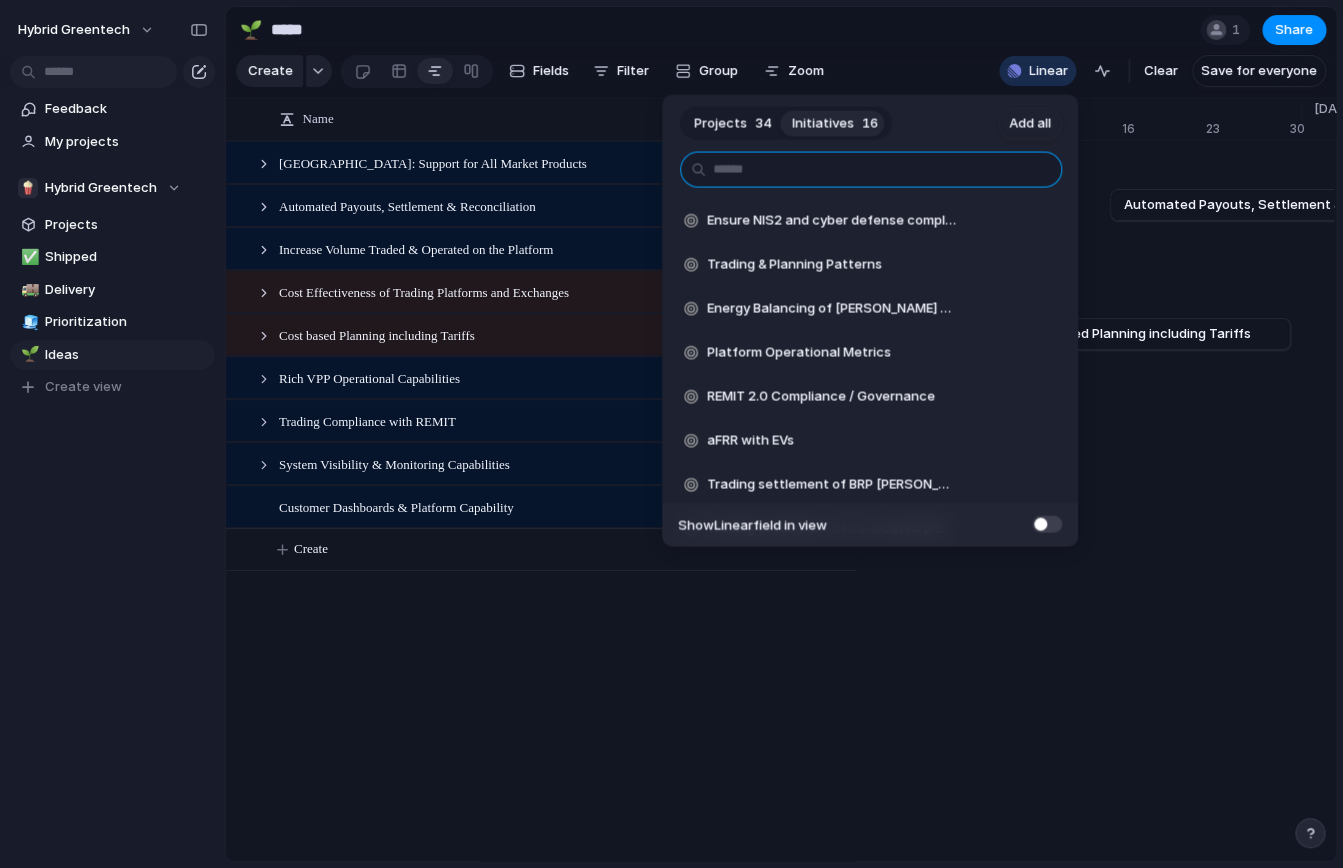 click at bounding box center [871, 170] 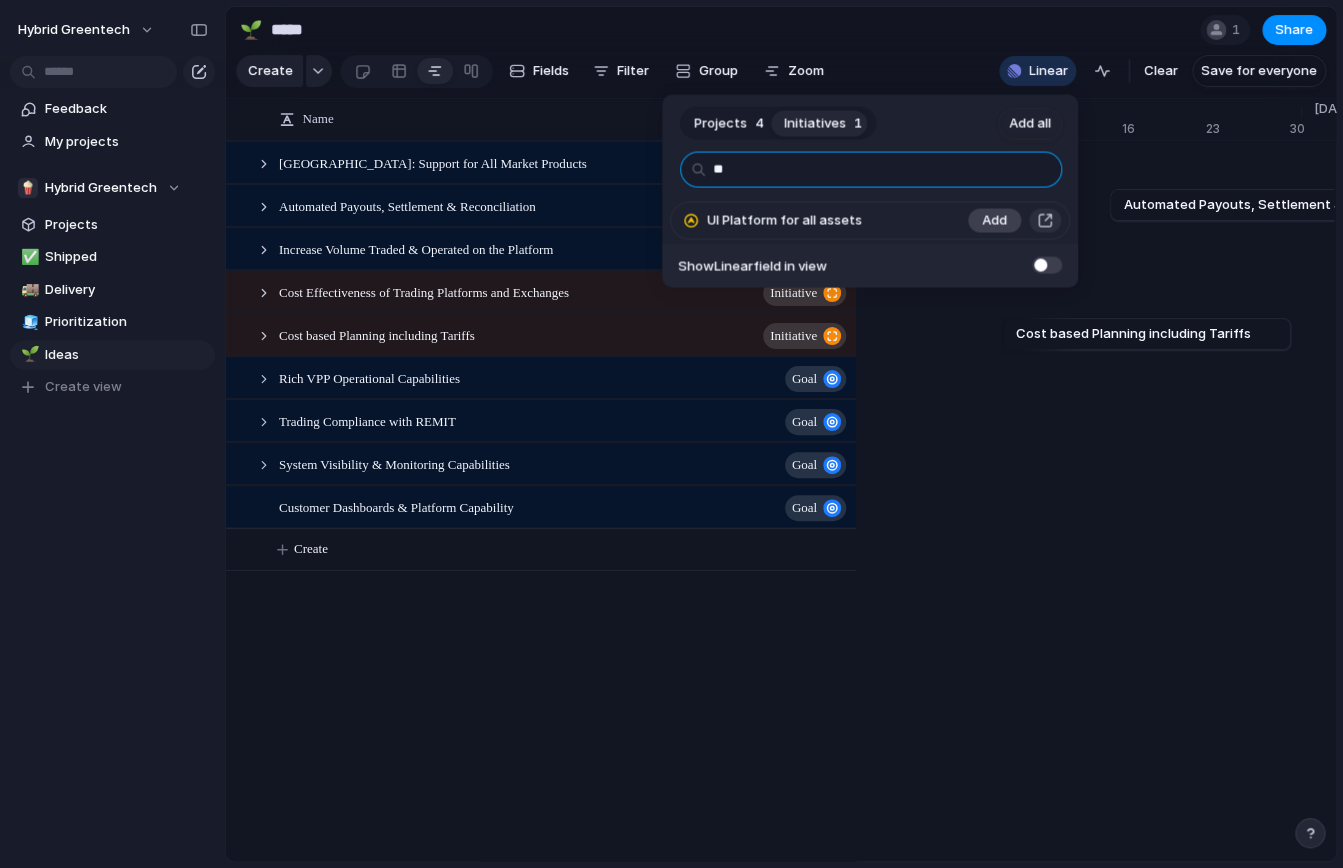 type on "**" 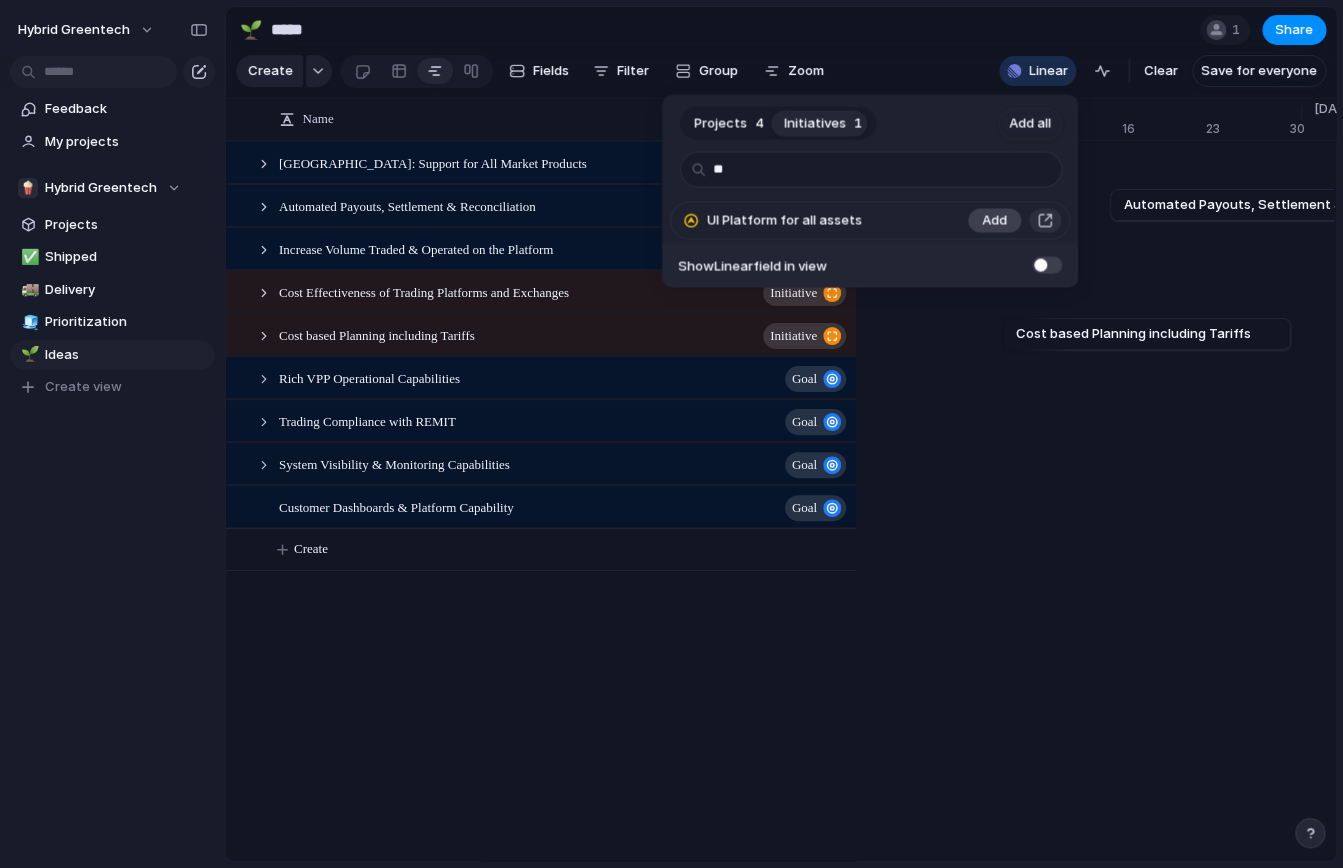 click on "Add" at bounding box center (994, 221) 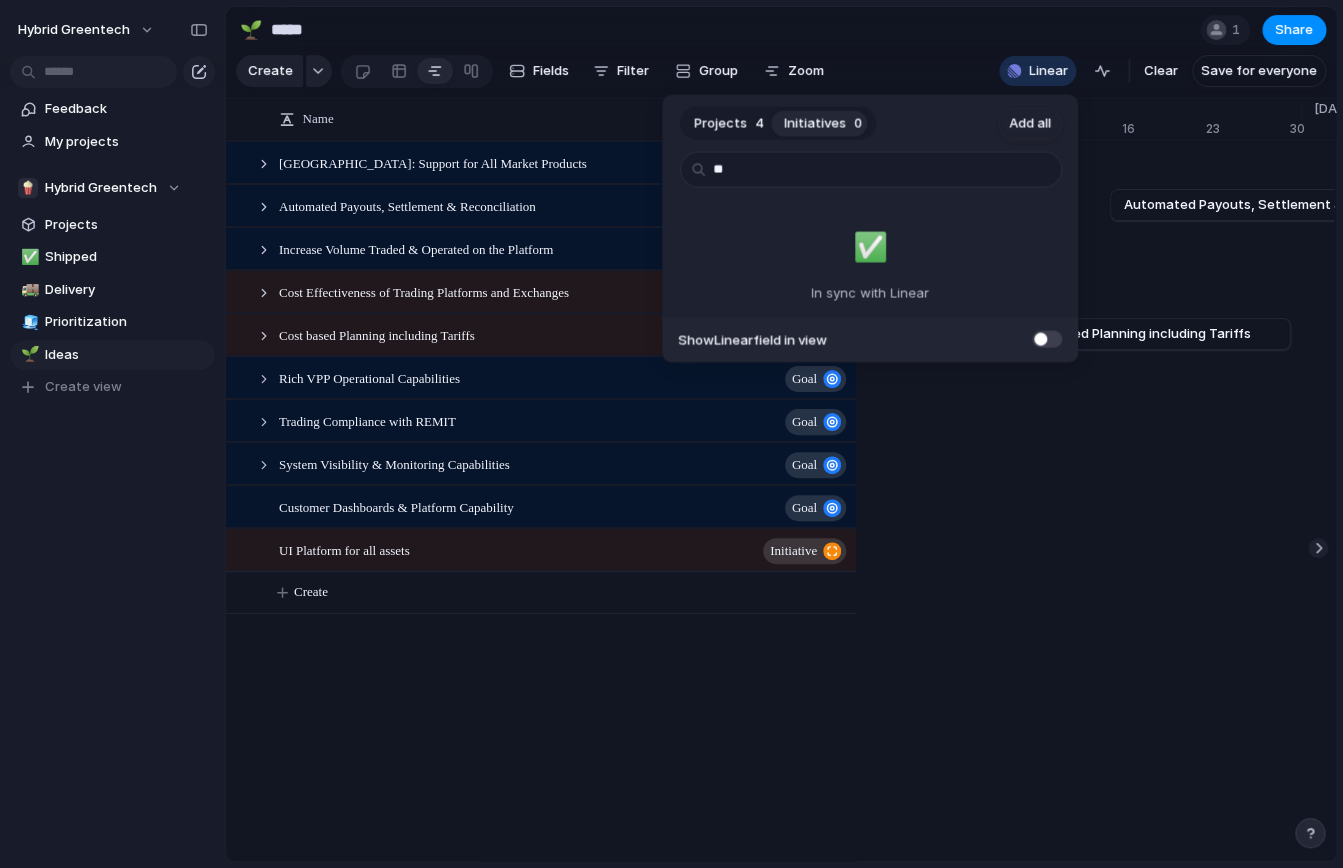 click on "Projects 4 Initiatives 0 Add all ** ✅️ In sync with Linear Show  Linear  field in view" at bounding box center (671, 434) 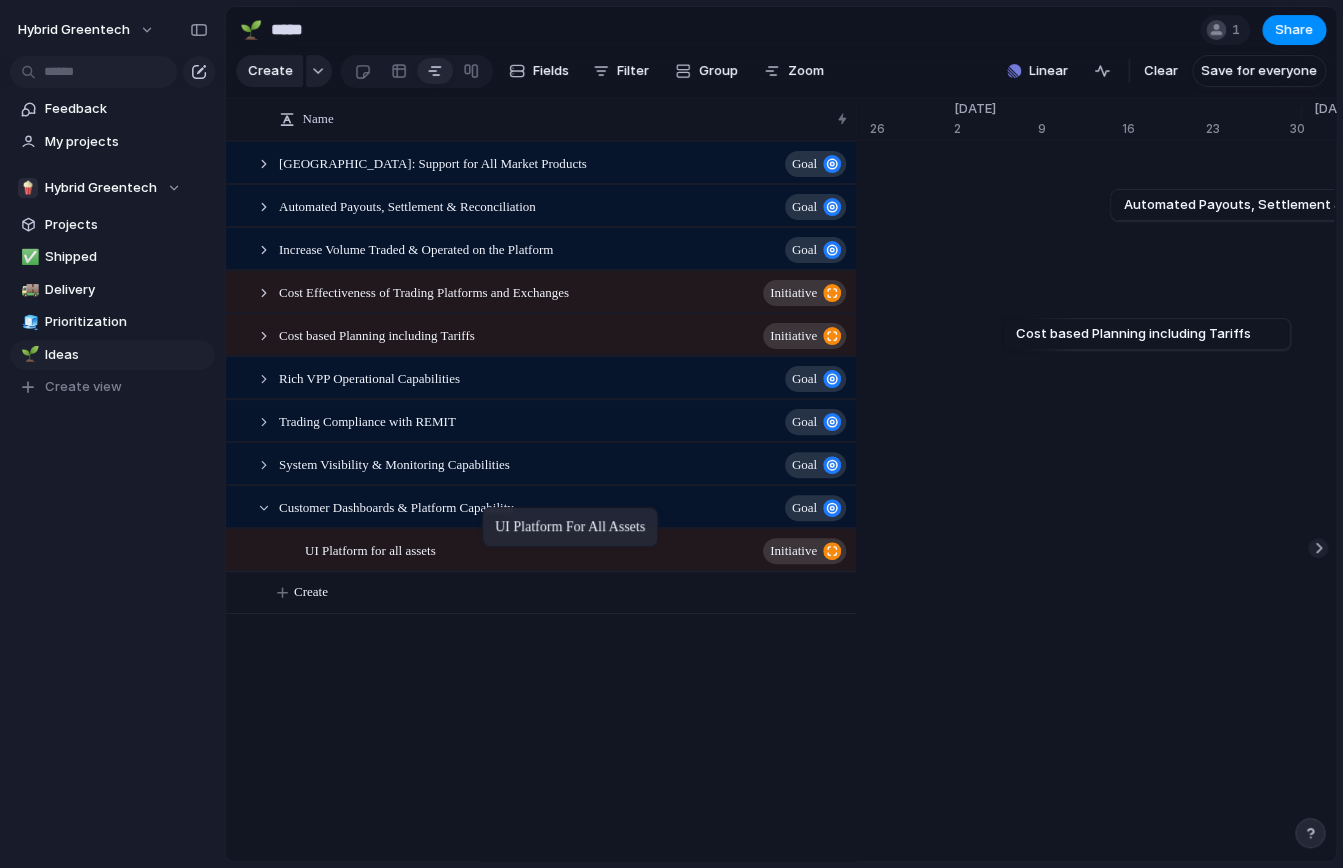 drag, startPoint x: 409, startPoint y: 554, endPoint x: 492, endPoint y: 511, distance: 93.47727 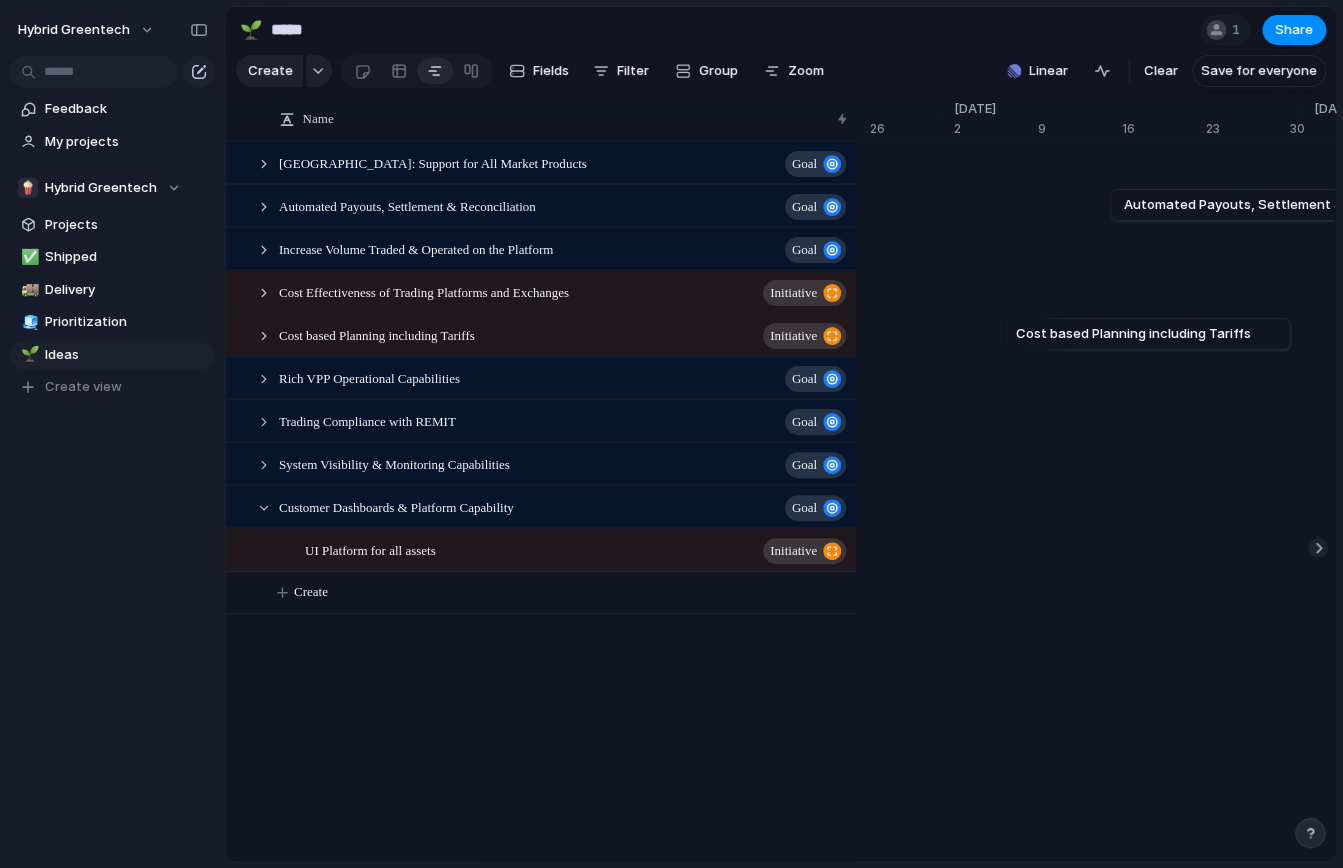 click on "Name [GEOGRAPHIC_DATA]: Support for All Market Products Goal Automated Payouts, Settlement & Reconciliation Goal Increase Volume Traded & Operated on the Platform Goal Cost Effectiveness of Trading Platforms and Exchanges initiative Cost based Planning including Tariffs initiative Rich VPP Operational Capabilities Goal Trading Compliance with REMIT Goal System Visibility & Monitoring Capabilities Goal Customer Dashboards & Platform Capability Goal UI Platform for all assets initiative Create" at bounding box center [541, 1606] 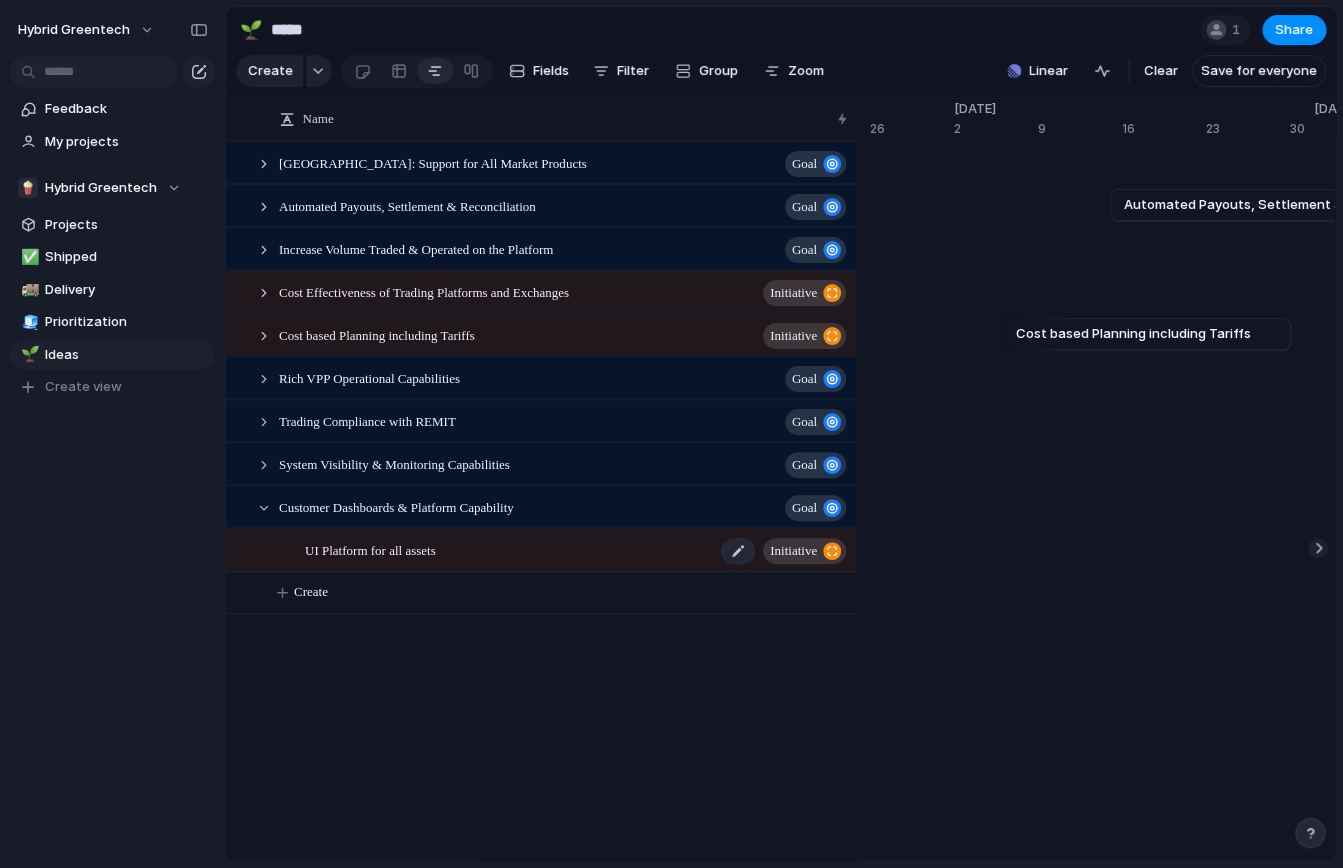 click on "UI Platform for all assets initiative" at bounding box center (577, 550) 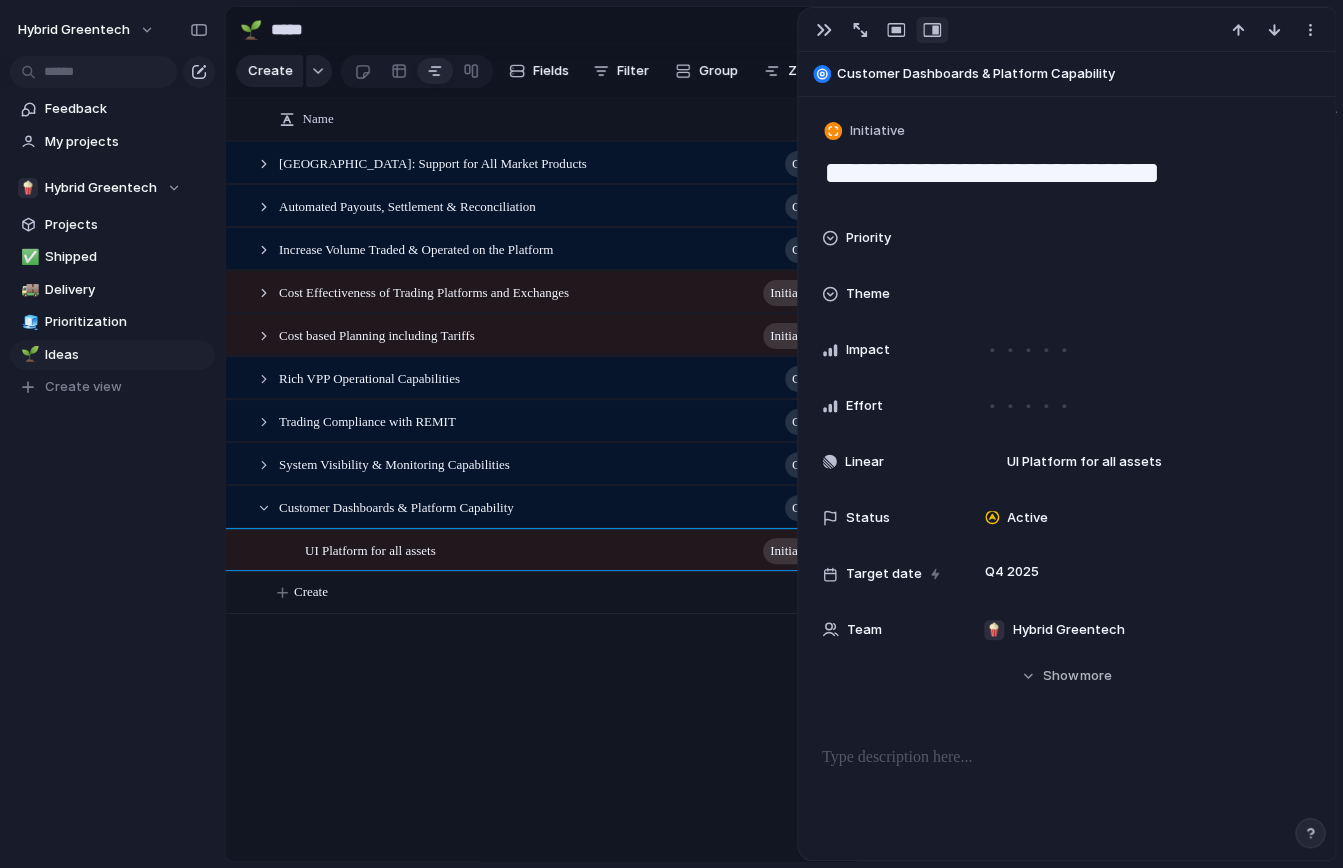 click on "Name [GEOGRAPHIC_DATA]: Support for All Market Products Goal Automated Payouts, Settlement & Reconciliation Goal Increase Volume Traded & Operated on the Platform Goal Cost Effectiveness of Trading Platforms and Exchanges initiative Cost based Planning including Tariffs initiative Rich VPP Operational Capabilities Goal Trading Compliance with REMIT Goal System Visibility & Monitoring Capabilities Goal Customer Dashboards & Platform Capability Goal UI Platform for all assets initiative Create" at bounding box center (541, 1606) 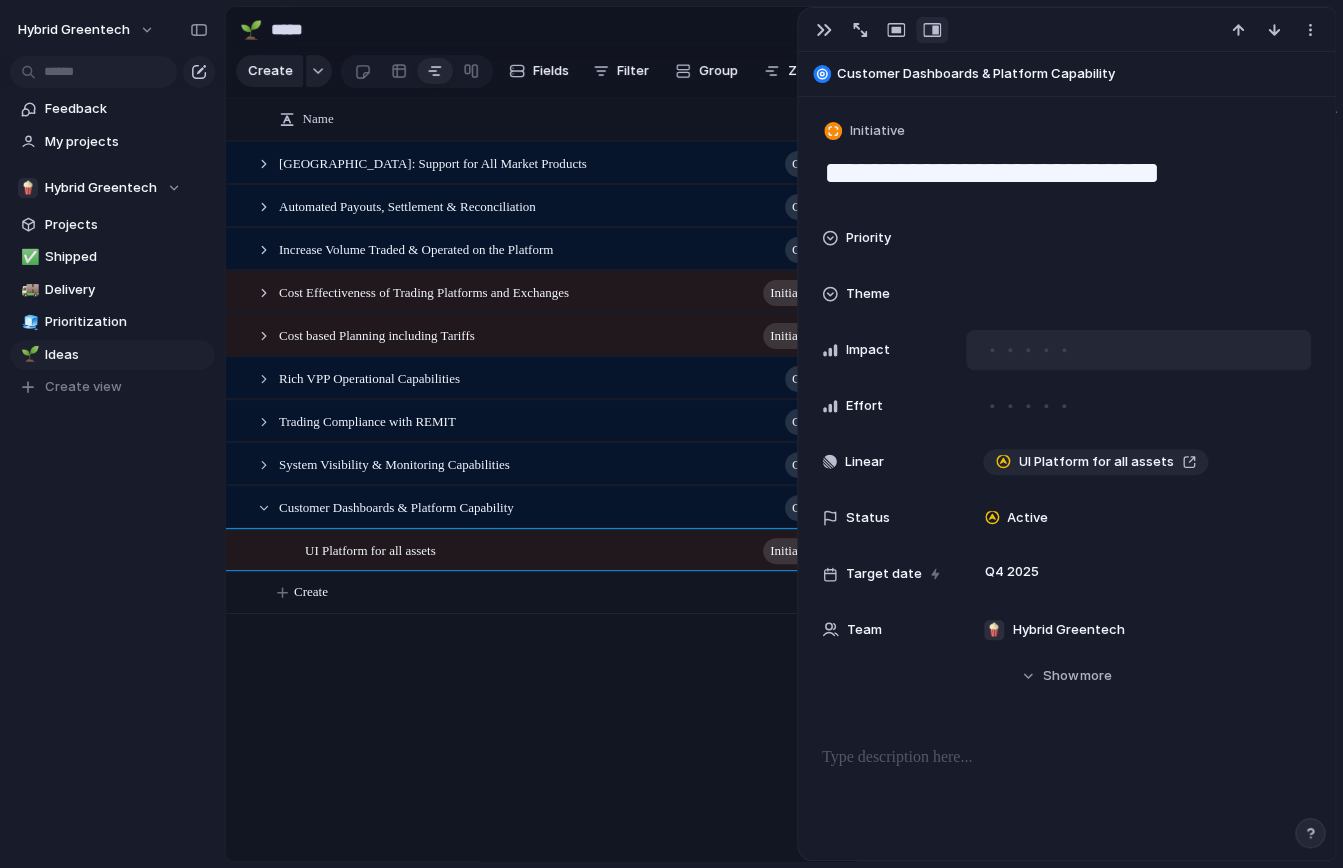 click at bounding box center (1064, 350) 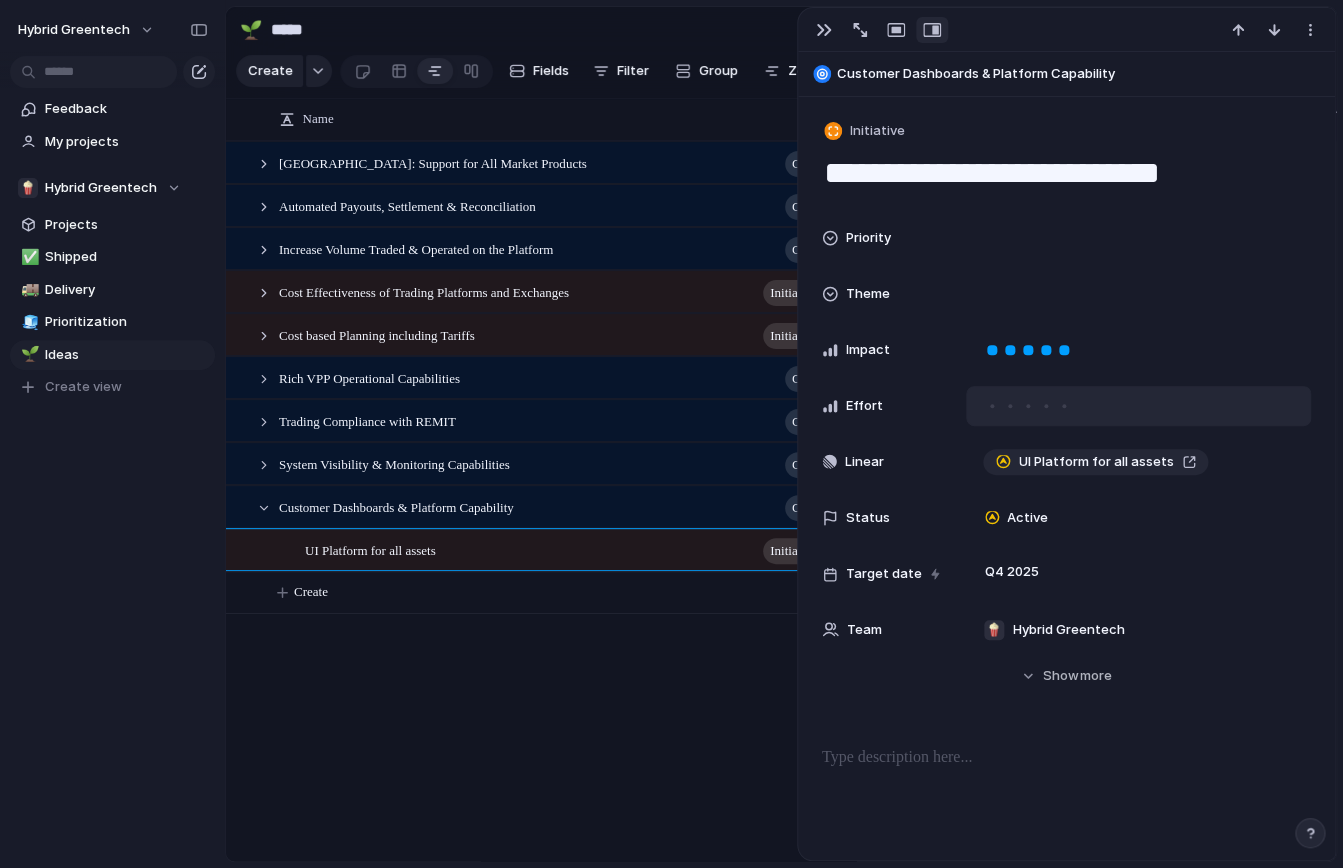 click at bounding box center (1028, 406) 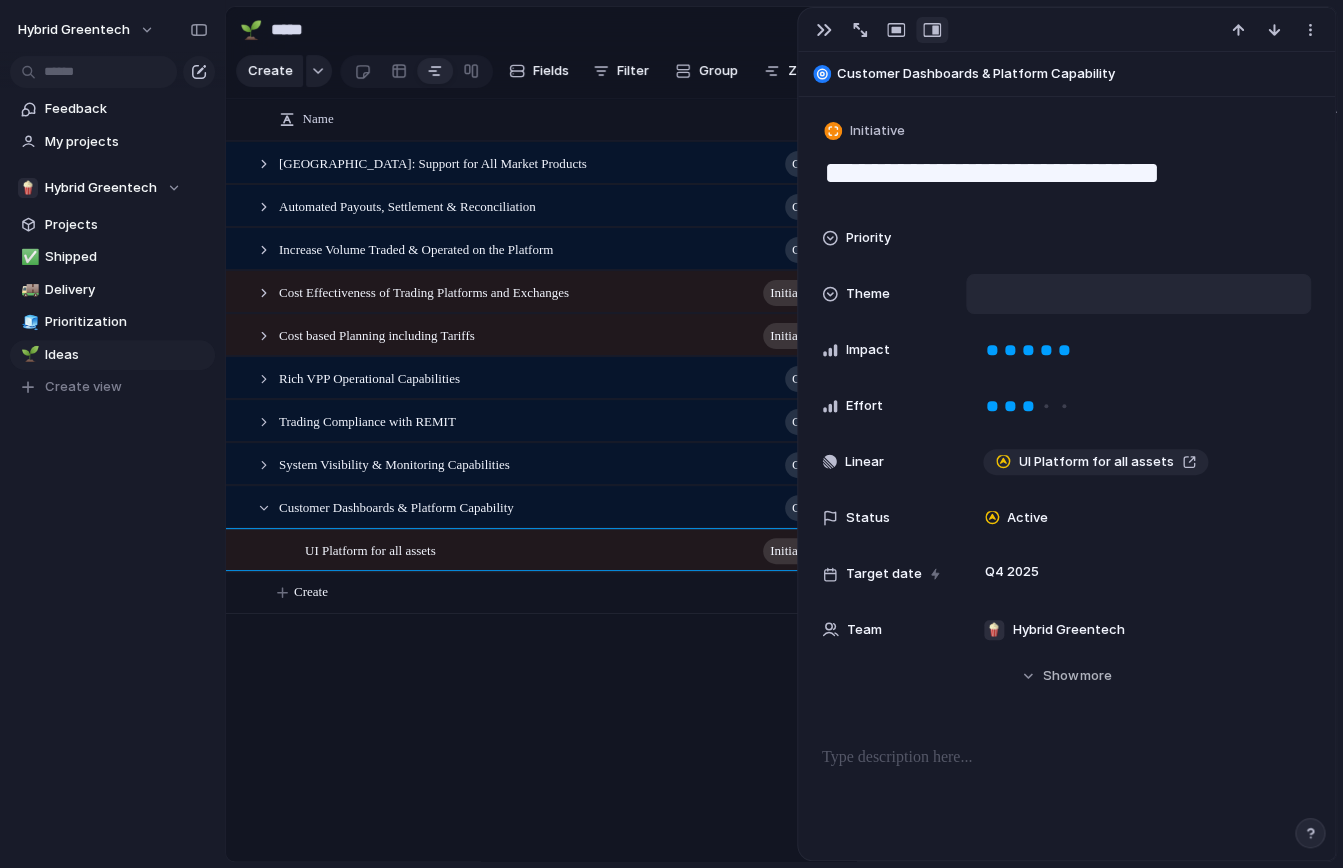 click at bounding box center [1138, 294] 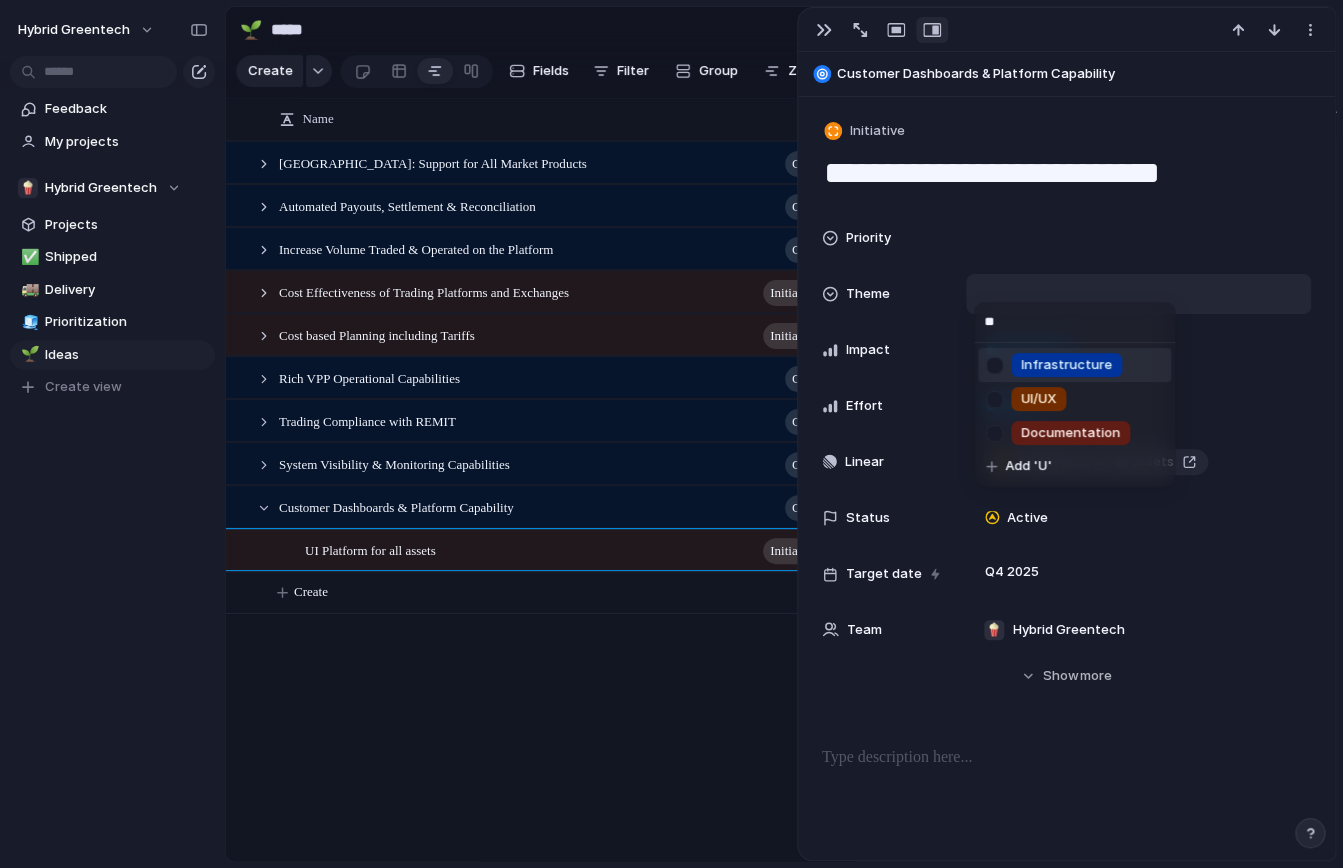 type on "***" 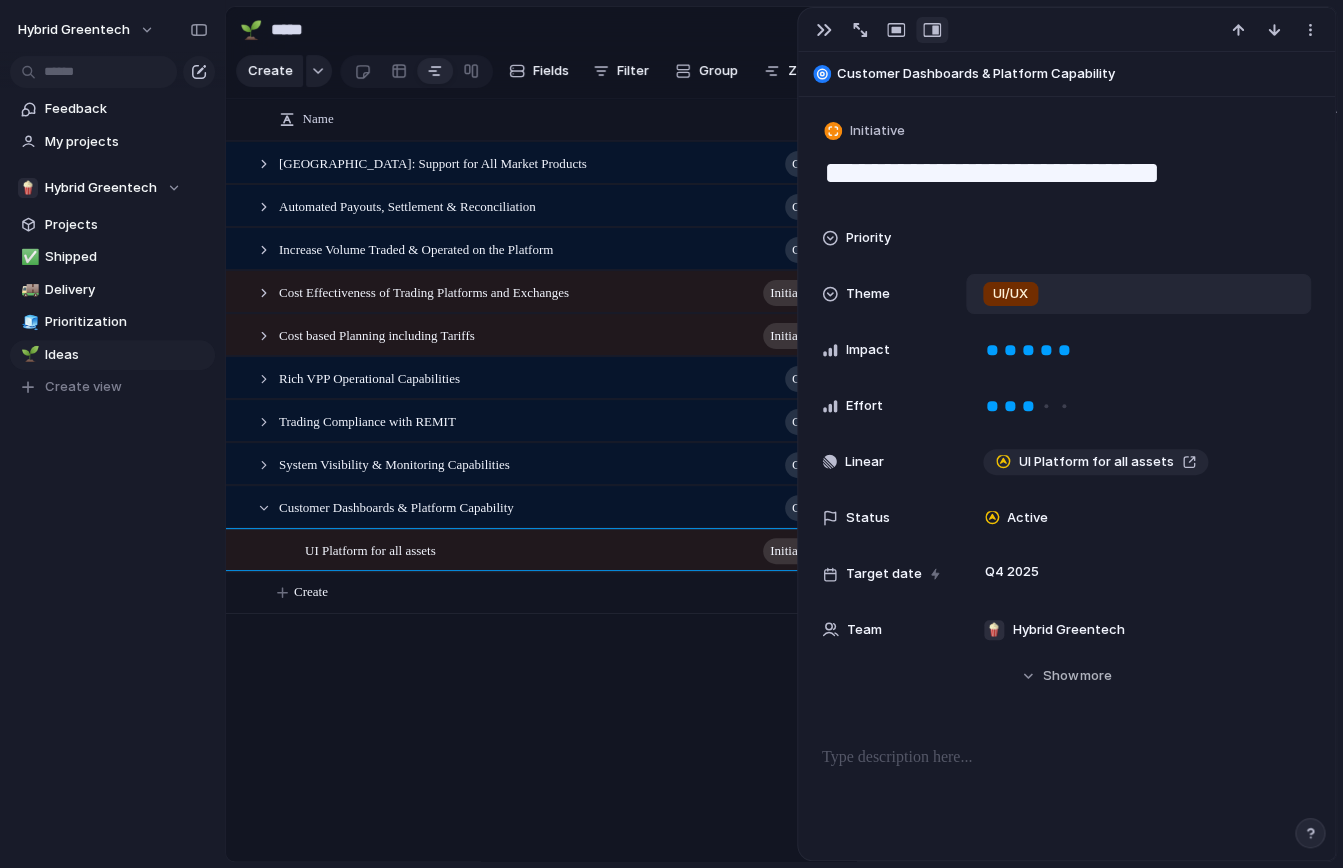 click on "Name [GEOGRAPHIC_DATA]: Support for All Market Products Goal Automated Payouts, Settlement & Reconciliation Goal Increase Volume Traded & Operated on the Platform Goal Cost Effectiveness of Trading Platforms and Exchanges initiative Cost based Planning including Tariffs initiative Rich VPP Operational Capabilities Goal Trading Compliance with REMIT Goal System Visibility & Monitoring Capabilities Goal Customer Dashboards & Platform Capability Goal UI Platform for all assets initiative Create" at bounding box center [541, 1606] 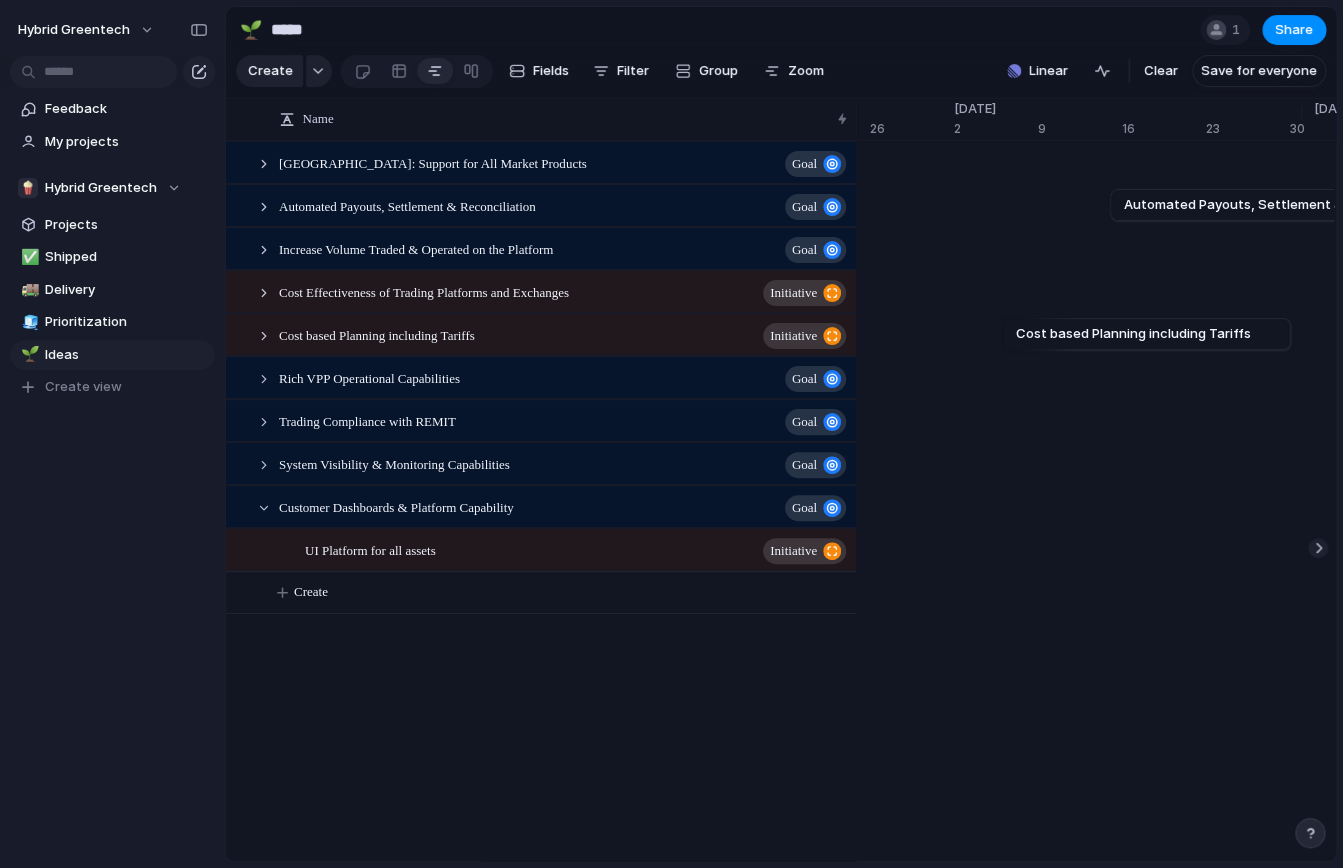 click on "Hybrid Greentech Feedback My projects 🍿 Hybrid Greentech Projects ✅ Shipped 🚚 Delivery 🧊 Prioritization 🌱 Ideas
To pick up a draggable item, press the space bar.
While dragging, use the arrow keys to move the item.
Press space again to drop the item in its new position, or press escape to cancel.
Create view" at bounding box center [112, 434] 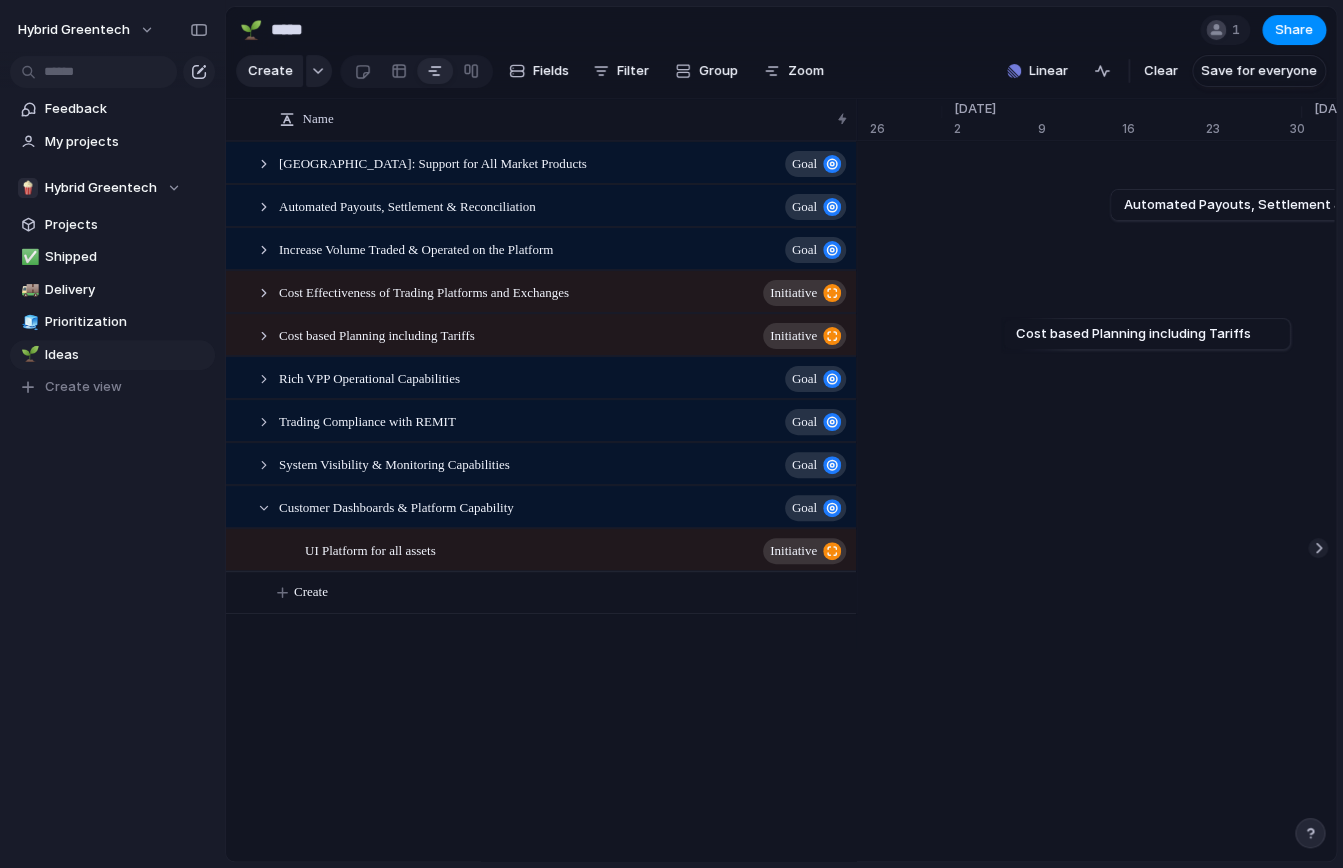 click on "Name [GEOGRAPHIC_DATA]: Support for All Market Products Goal Automated Payouts, Settlement & Reconciliation Goal Increase Volume Traded & Operated on the Platform Goal Cost Effectiveness of Trading Platforms and Exchanges initiative Cost based Planning including Tariffs initiative Rich VPP Operational Capabilities Goal Trading Compliance with REMIT Goal System Visibility & Monitoring Capabilities Goal Customer Dashboards & Platform Capability Goal UI Platform for all assets initiative Create" at bounding box center [541, 1606] 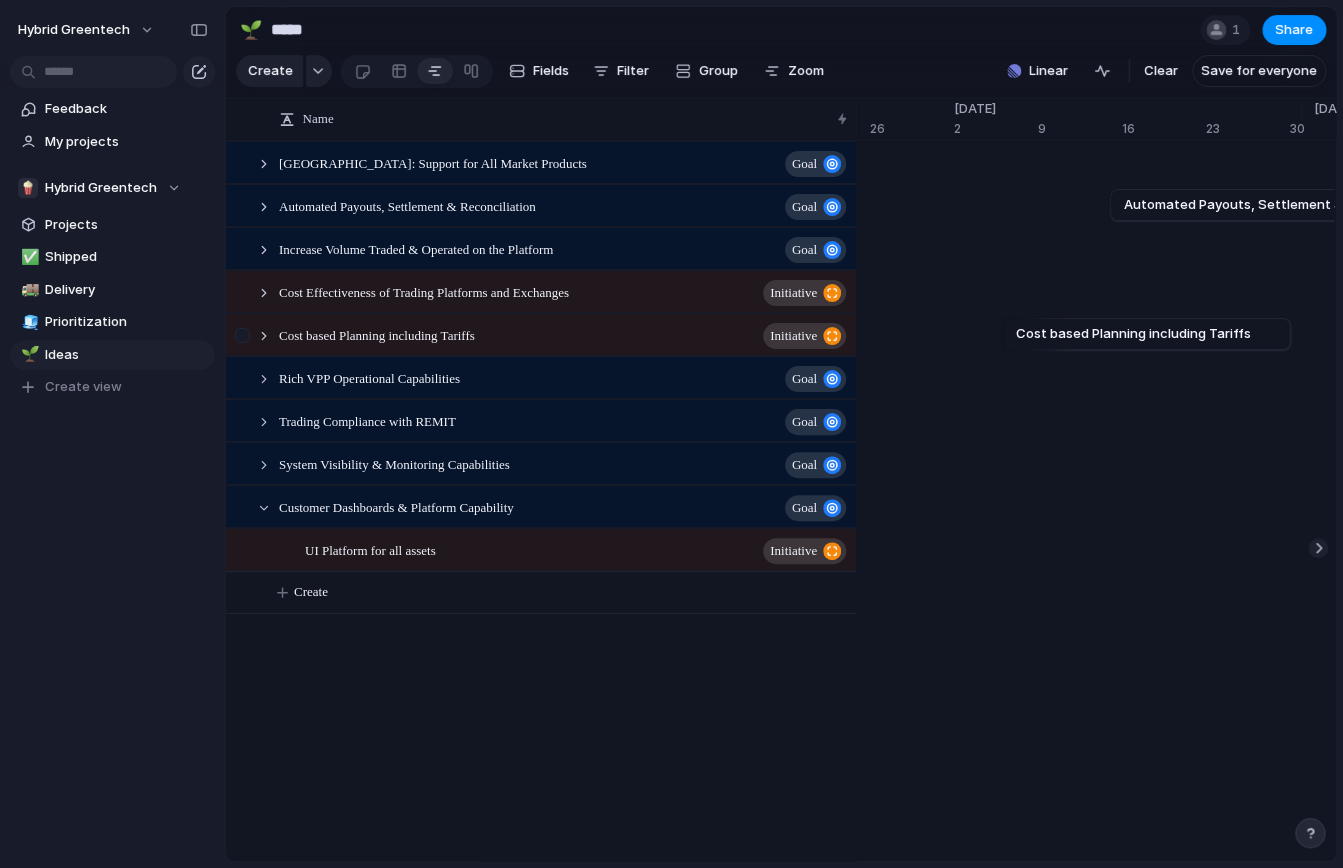 click at bounding box center (254, 335) 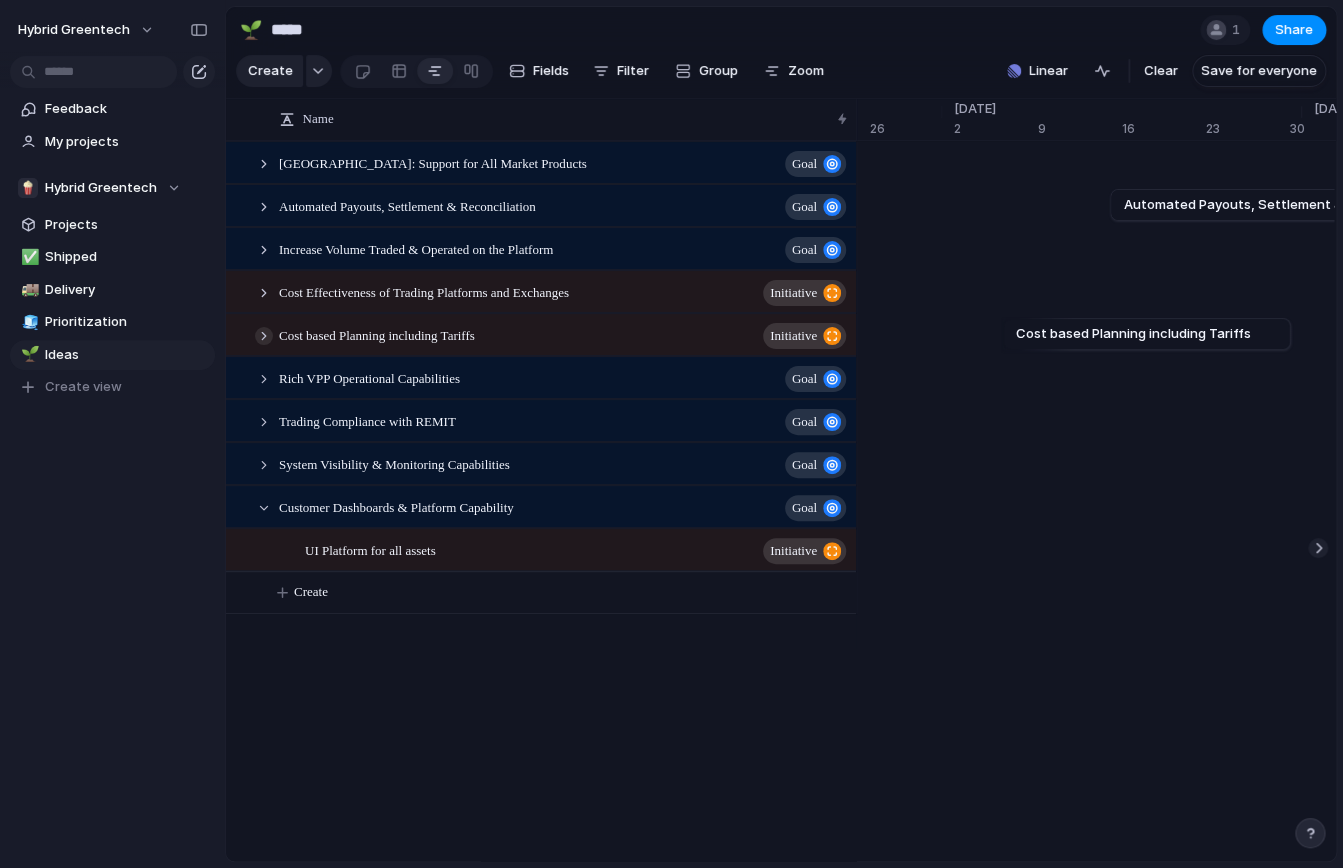 click at bounding box center [264, 336] 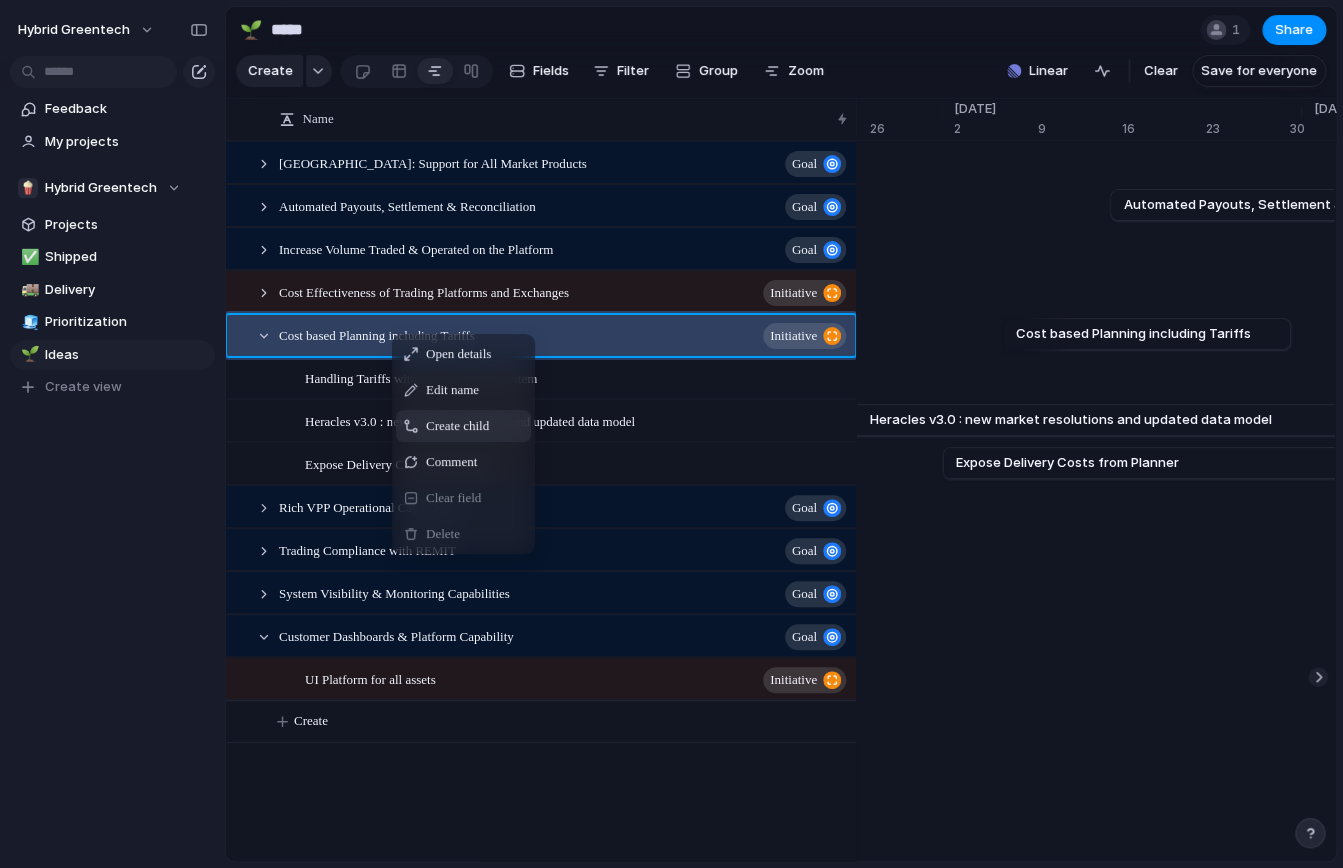 click on "Create child" at bounding box center (457, 426) 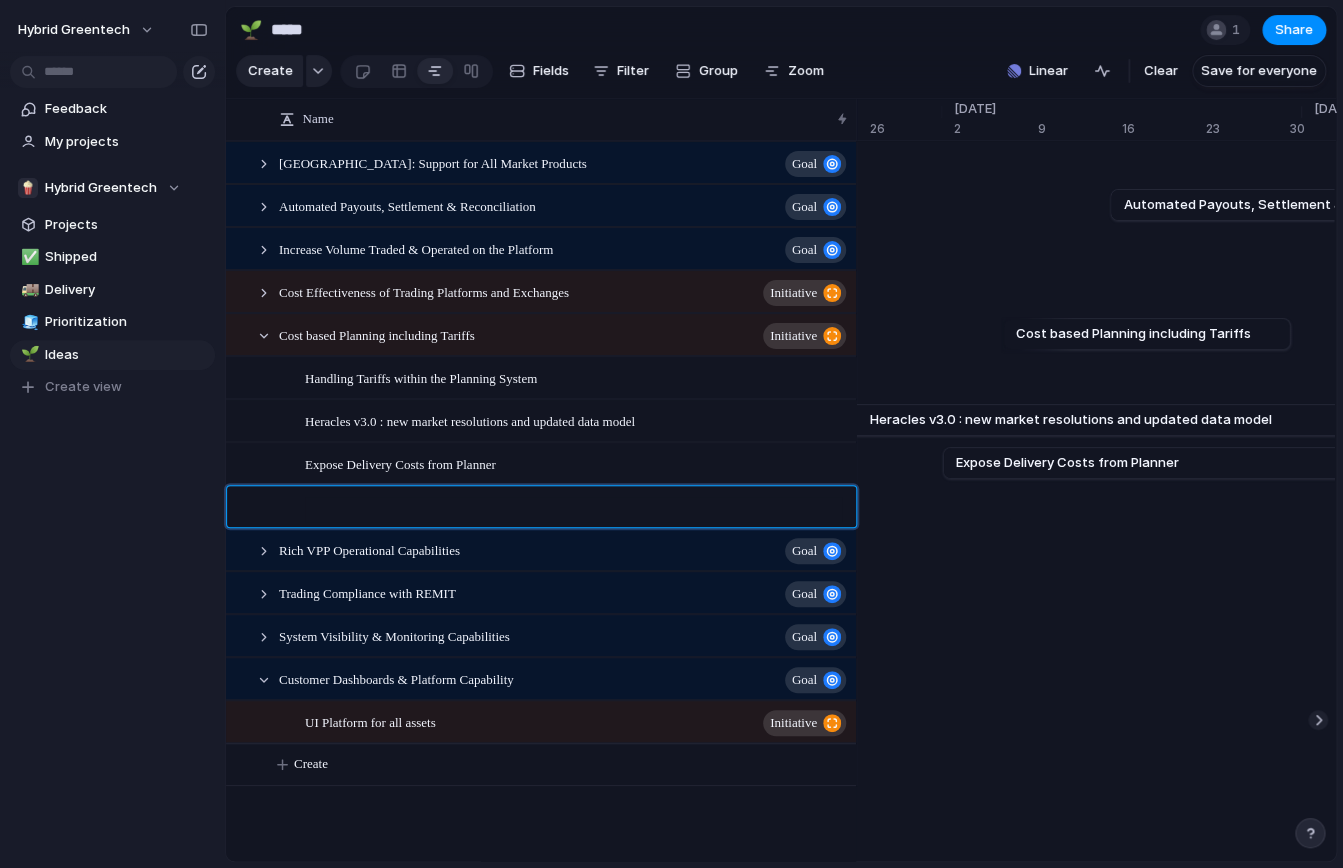 type on "*" 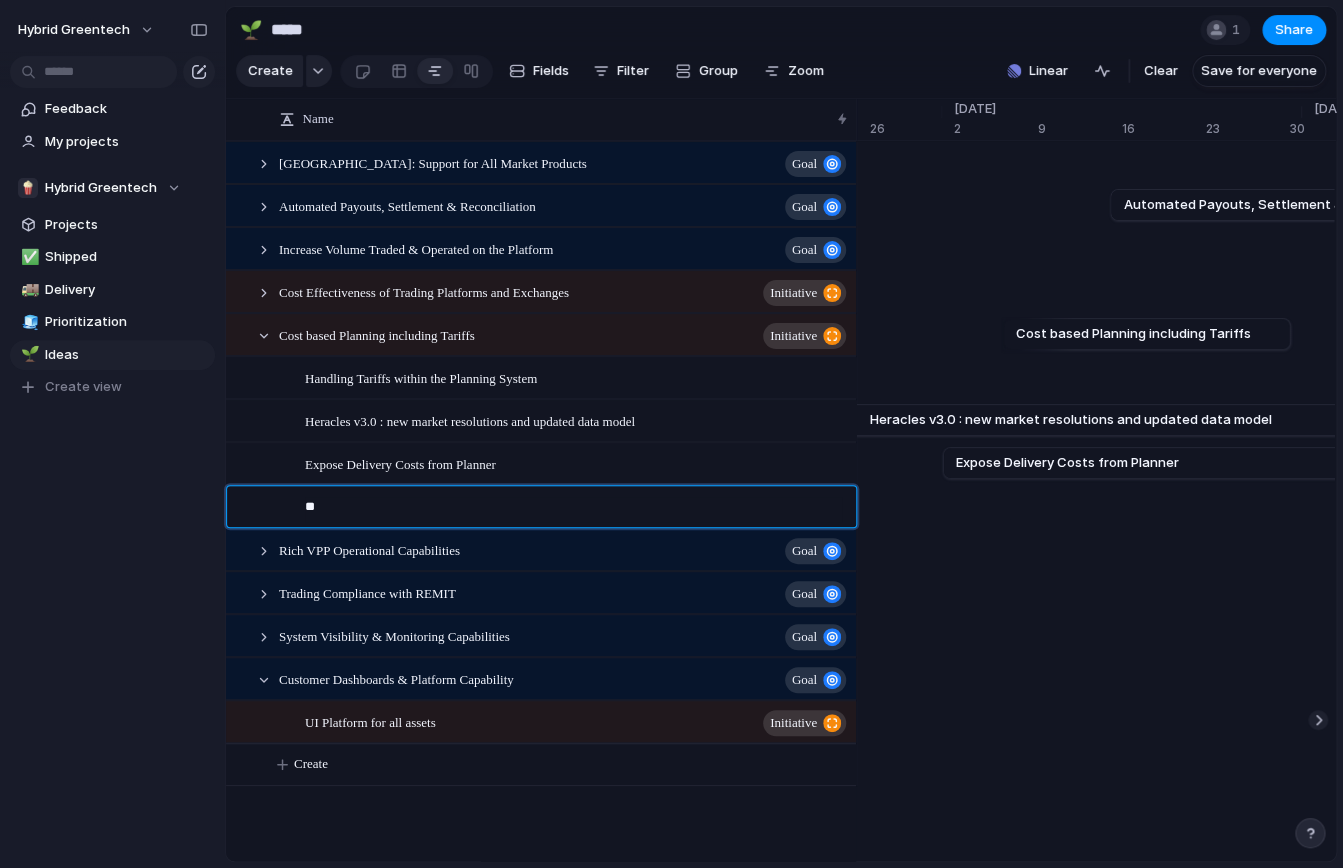 type on "*" 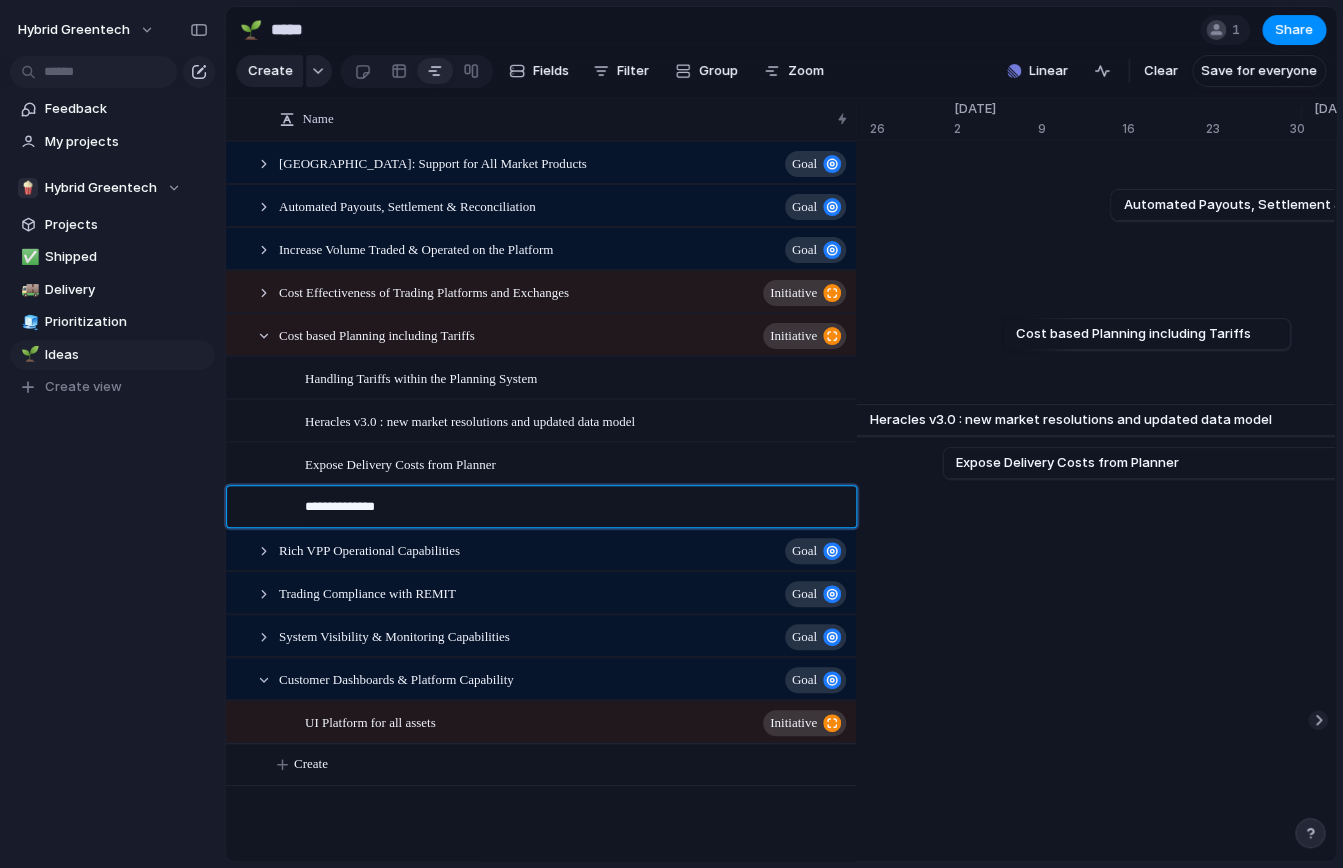 type on "*" 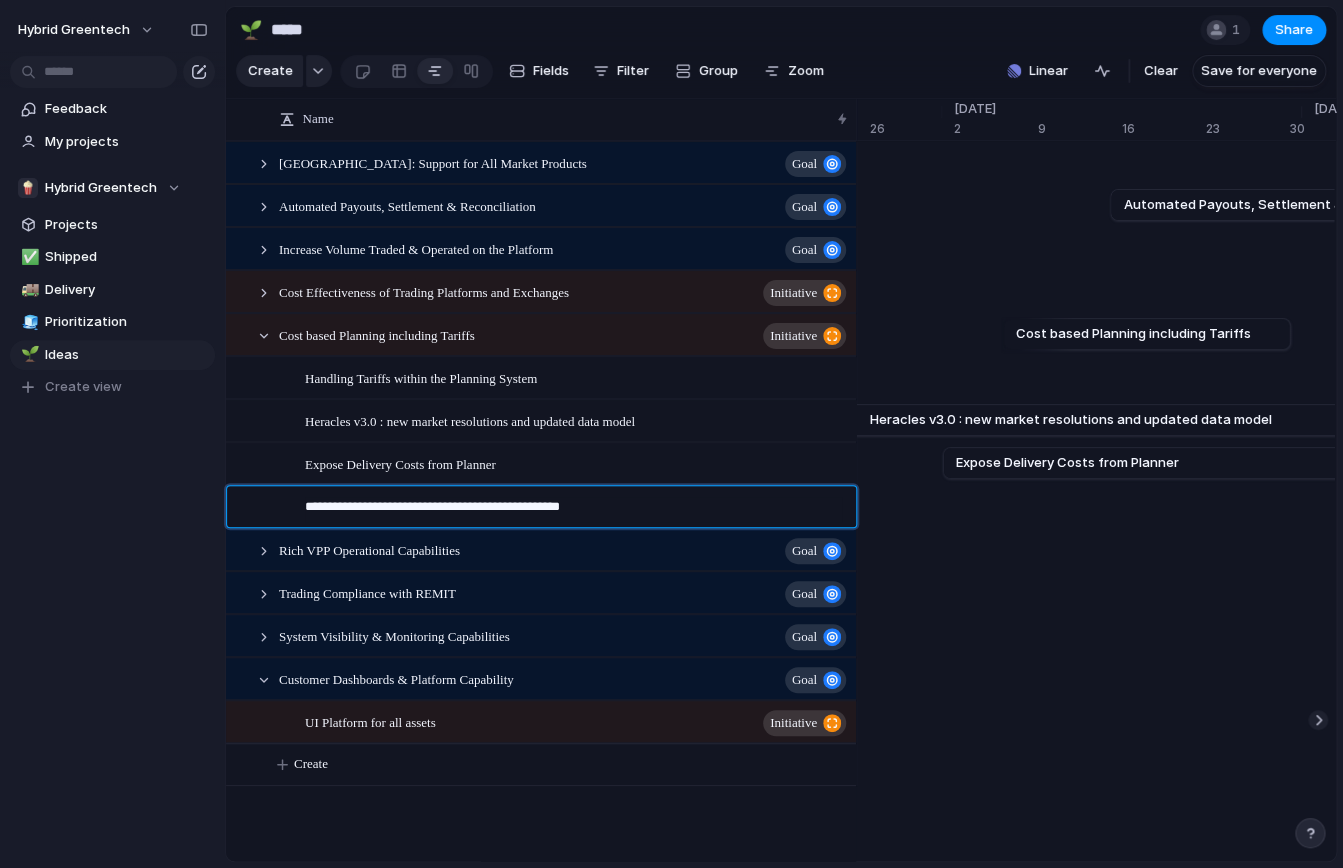 type on "**********" 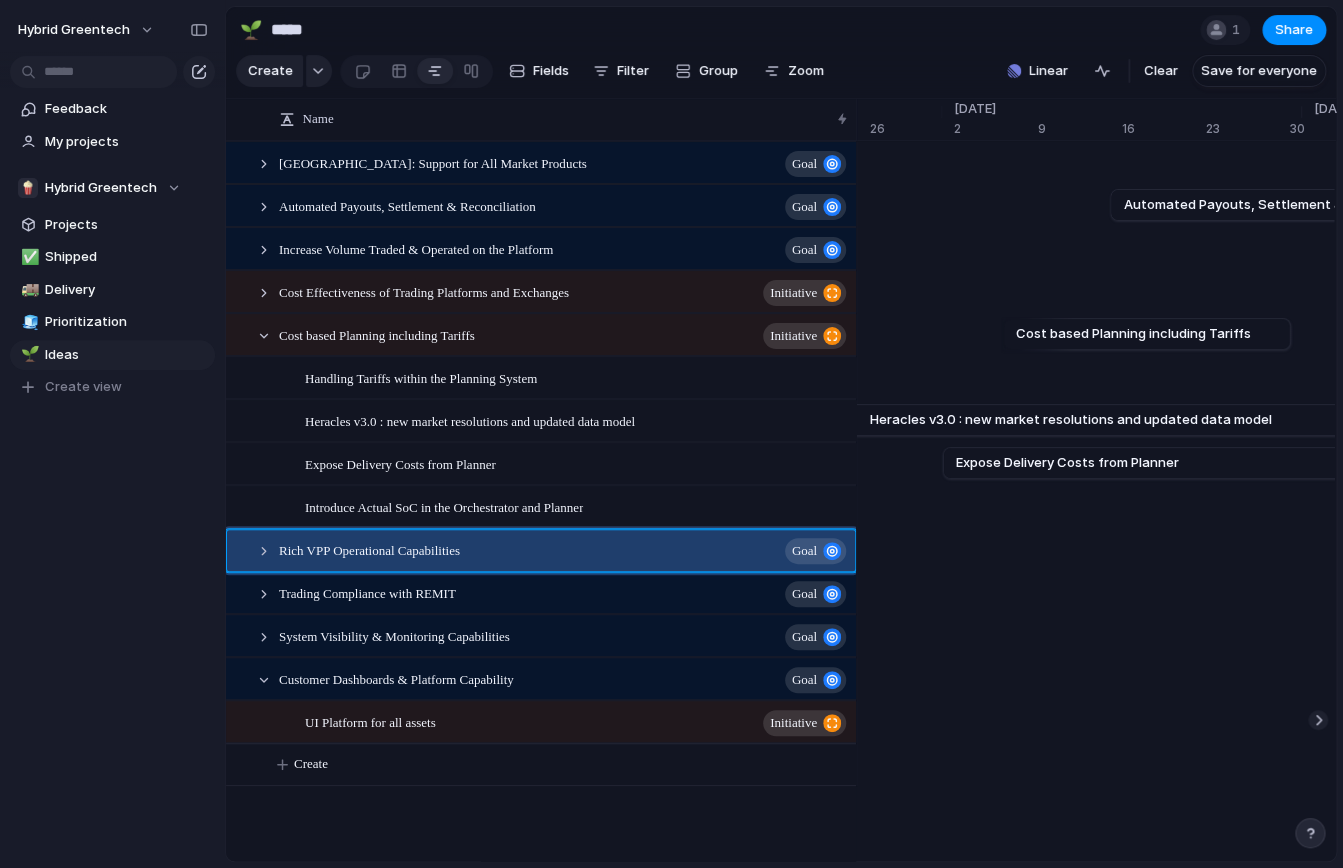 click on "Hybrid Greentech Feedback My projects 🍿 Hybrid Greentech Projects ✅ Shipped 🚚 Delivery 🧊 Prioritization 🌱 Ideas
To pick up a draggable item, press the space bar.
While dragging, use the arrow keys to move the item.
Press space again to drop the item in its new position, or press escape to cancel.
Create view Keep using Index You're approaching the free limit of 300 work items Upgrade plan 🌱 ***** 1 Share Create Fields Filter Group Zoom Linear Clear Save for everyone
Name [GEOGRAPHIC_DATA]: Support for All Market Products Goal Automated Payouts, Settlement & Reconciliation Goal Increase Volume Traded & Operated on the Platform Goal Cost Effectiveness of Trading Platforms and Exchanges initiative Cost based Planning including Tariffs initiative Rich VPP Operational Capabilities Goal Trading Compliance with REMIT Goal System Visibility & Monitoring Capabilities Goal Goal UI Platform for all assets 8" at bounding box center (671, 0) 